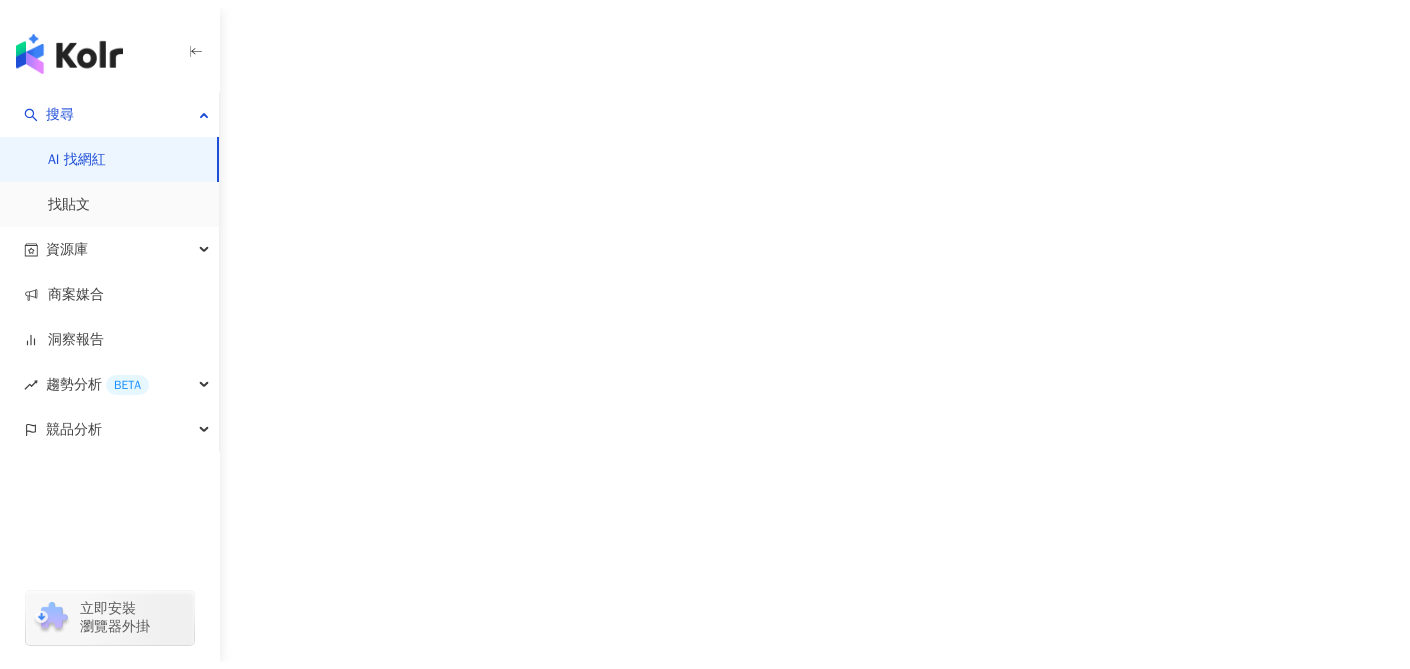 scroll, scrollTop: 0, scrollLeft: 0, axis: both 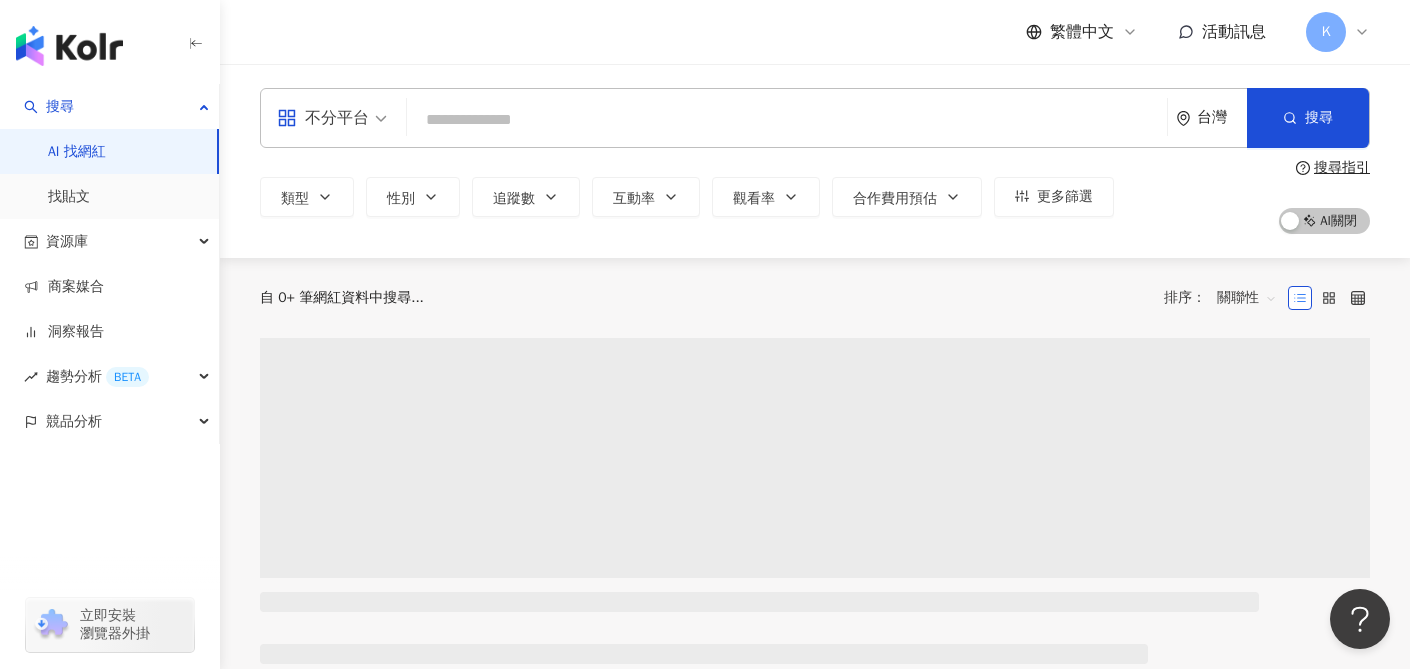 click at bounding box center (787, 120) 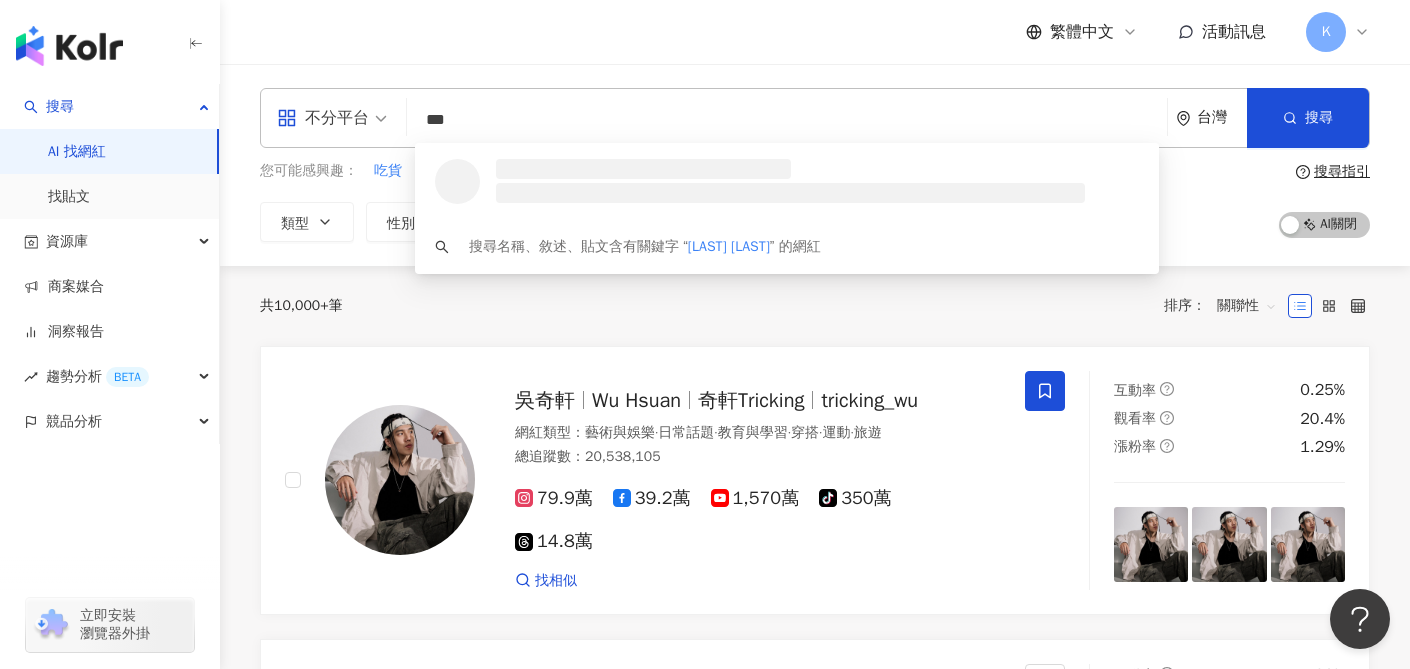click at bounding box center [332, 118] 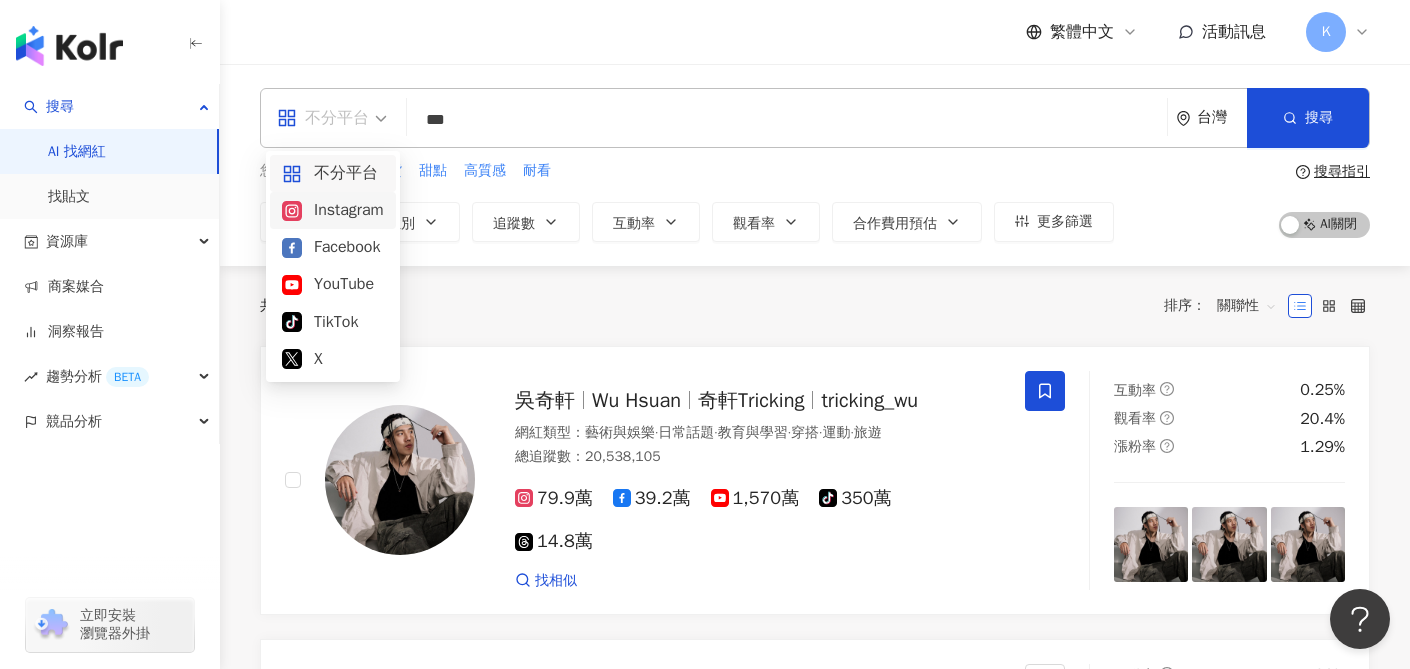 click on "Instagram" at bounding box center (333, 210) 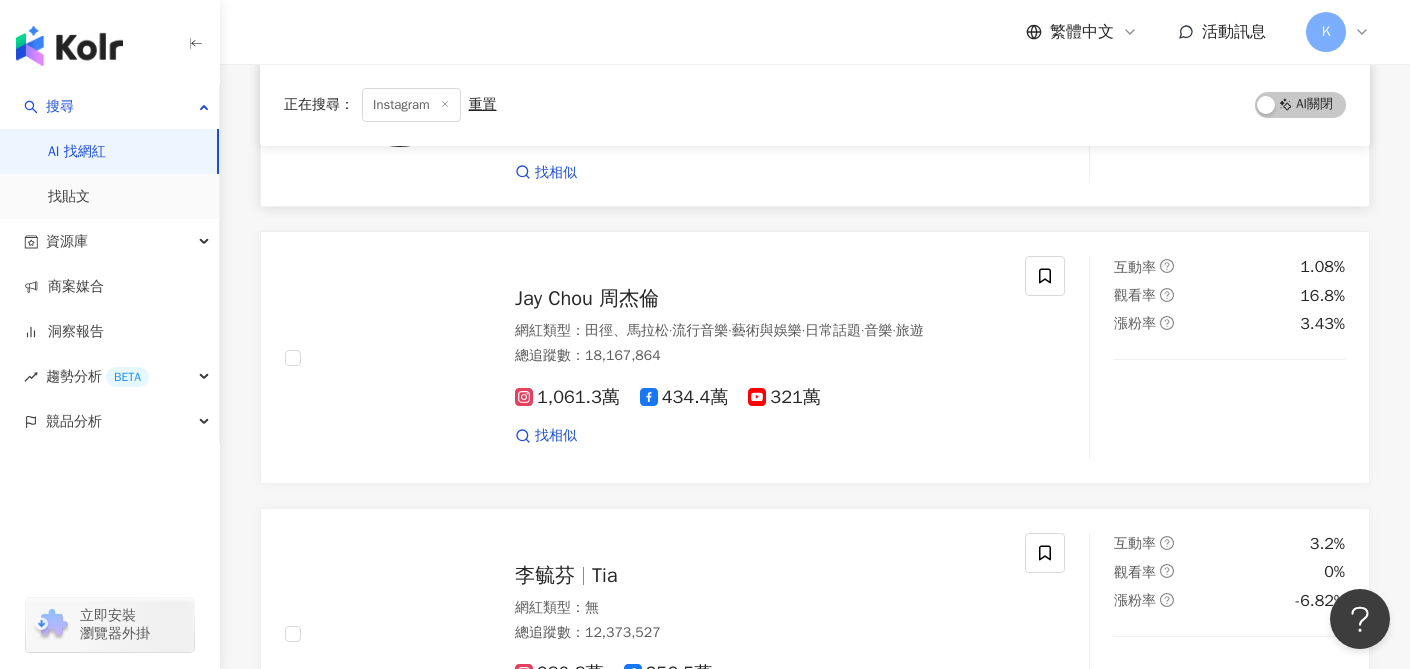 scroll, scrollTop: 0, scrollLeft: 0, axis: both 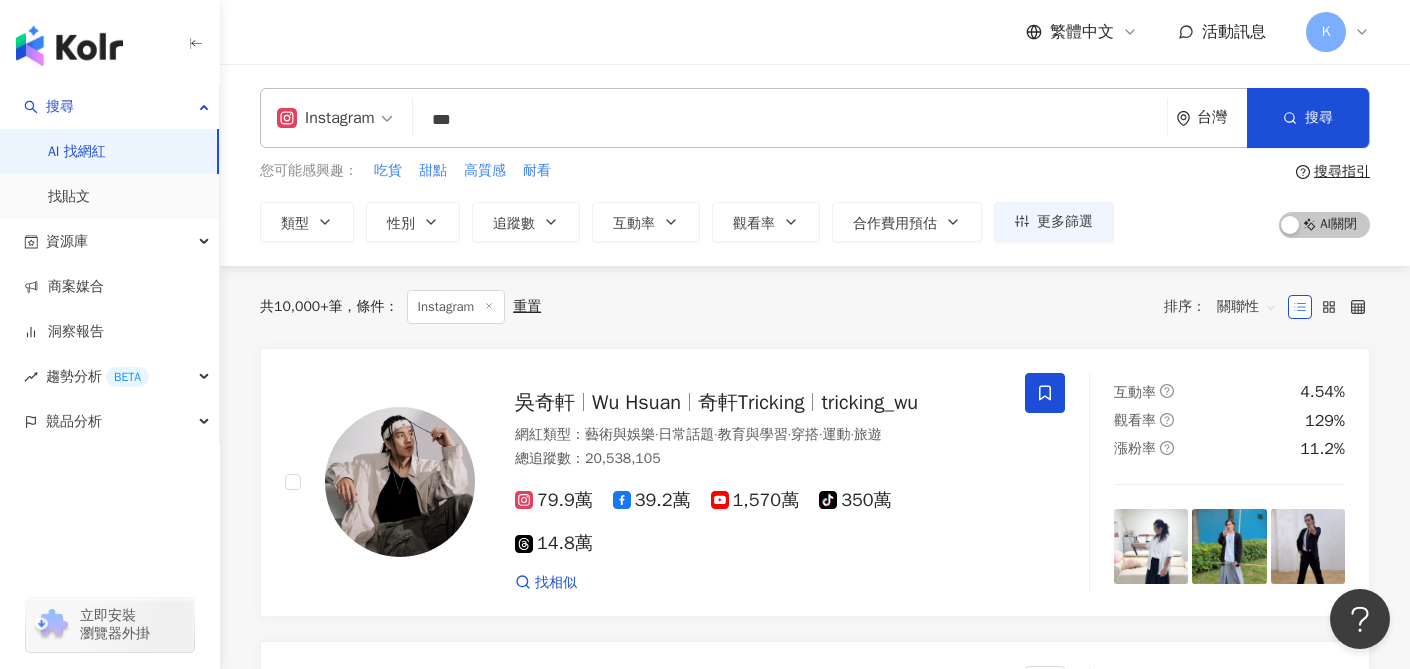 click on "***" at bounding box center (790, 120) 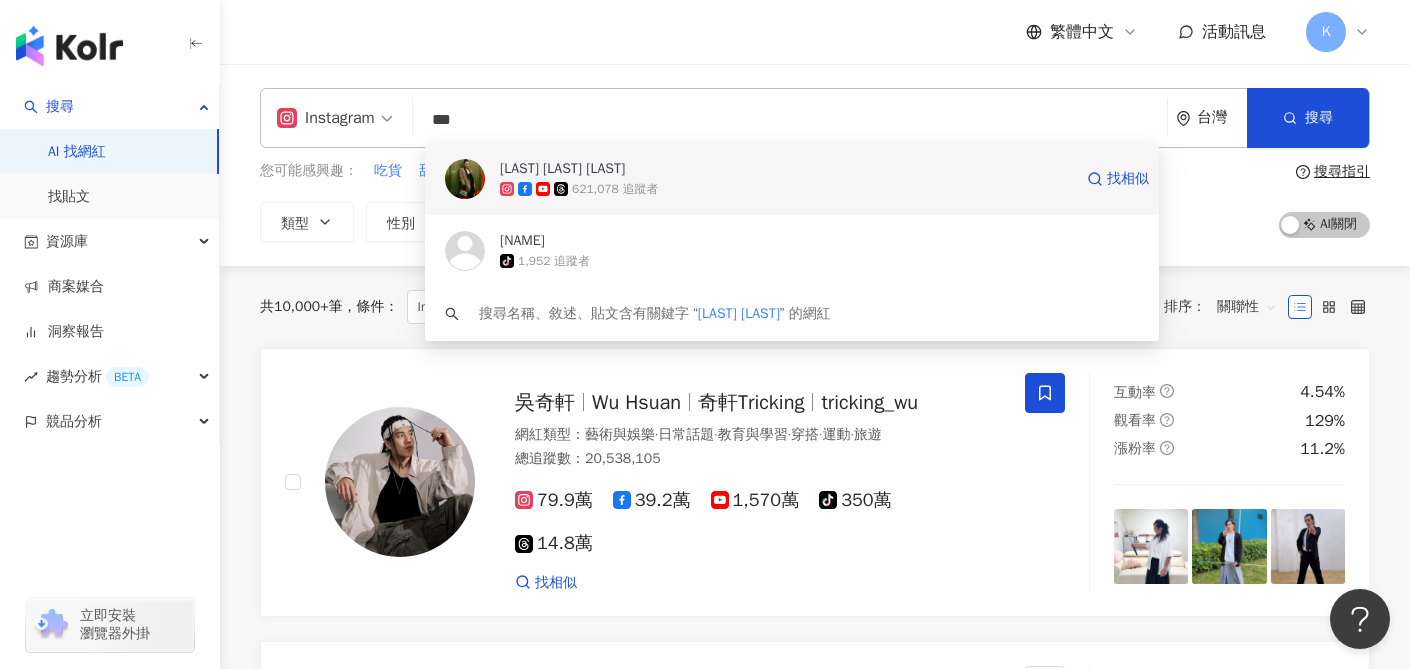 click on "621,078   追蹤者" at bounding box center [786, 189] 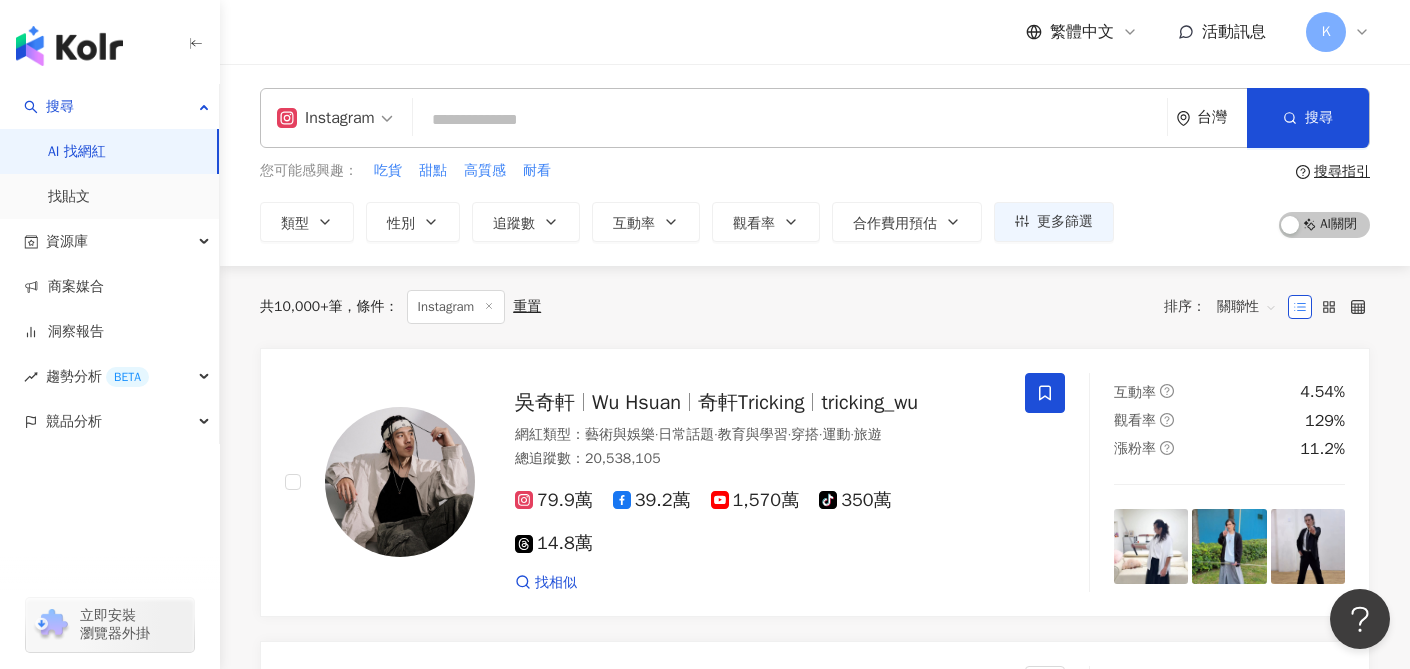 click at bounding box center [790, 120] 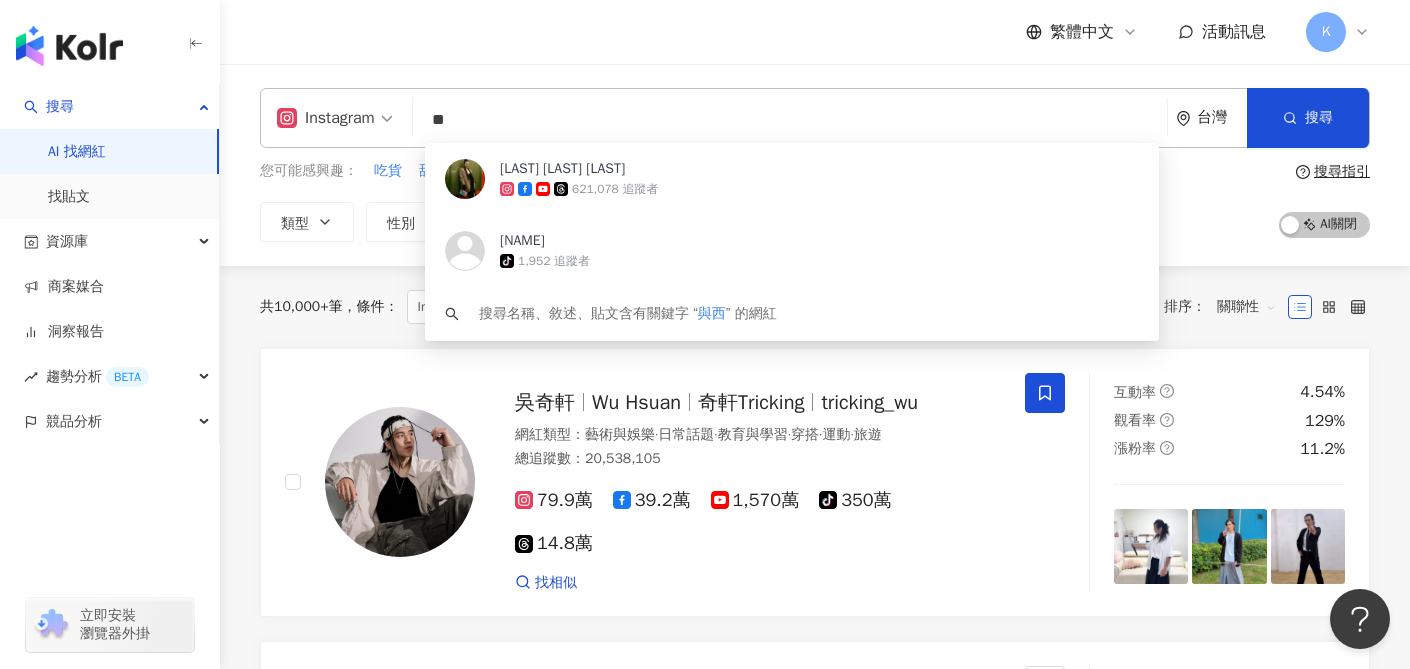 type on "*" 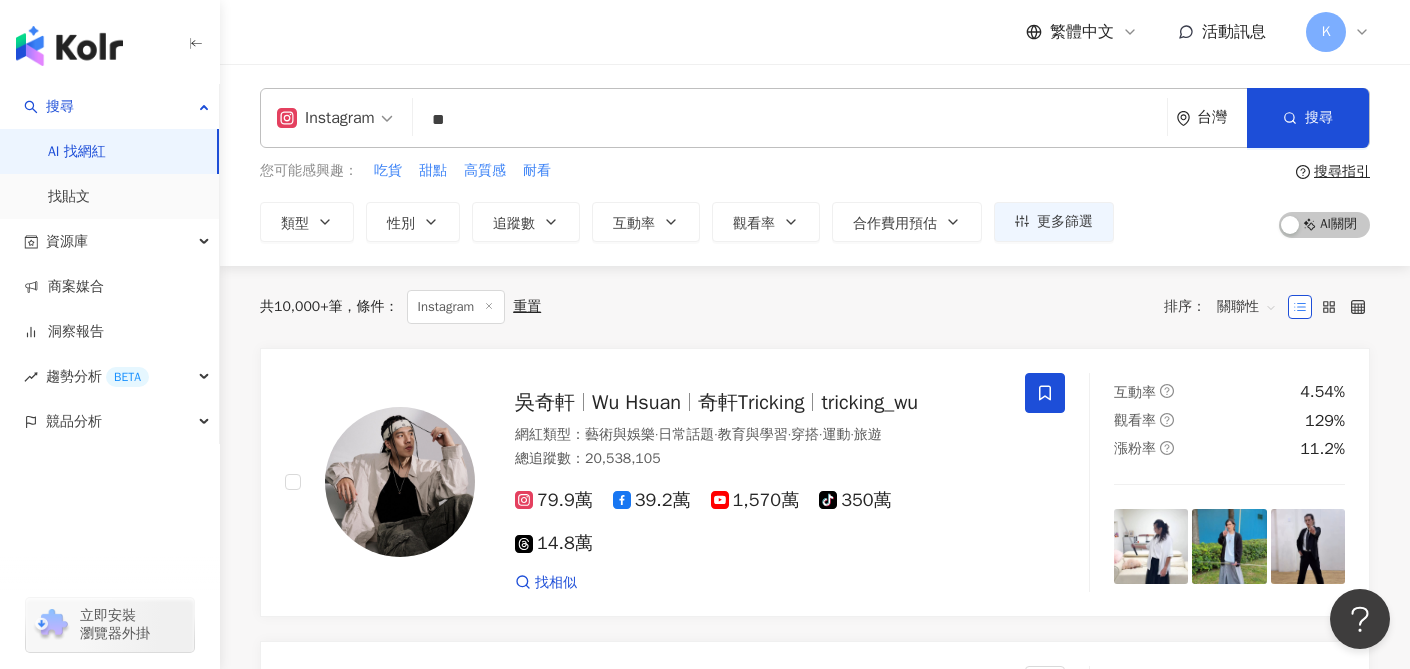 type on "**" 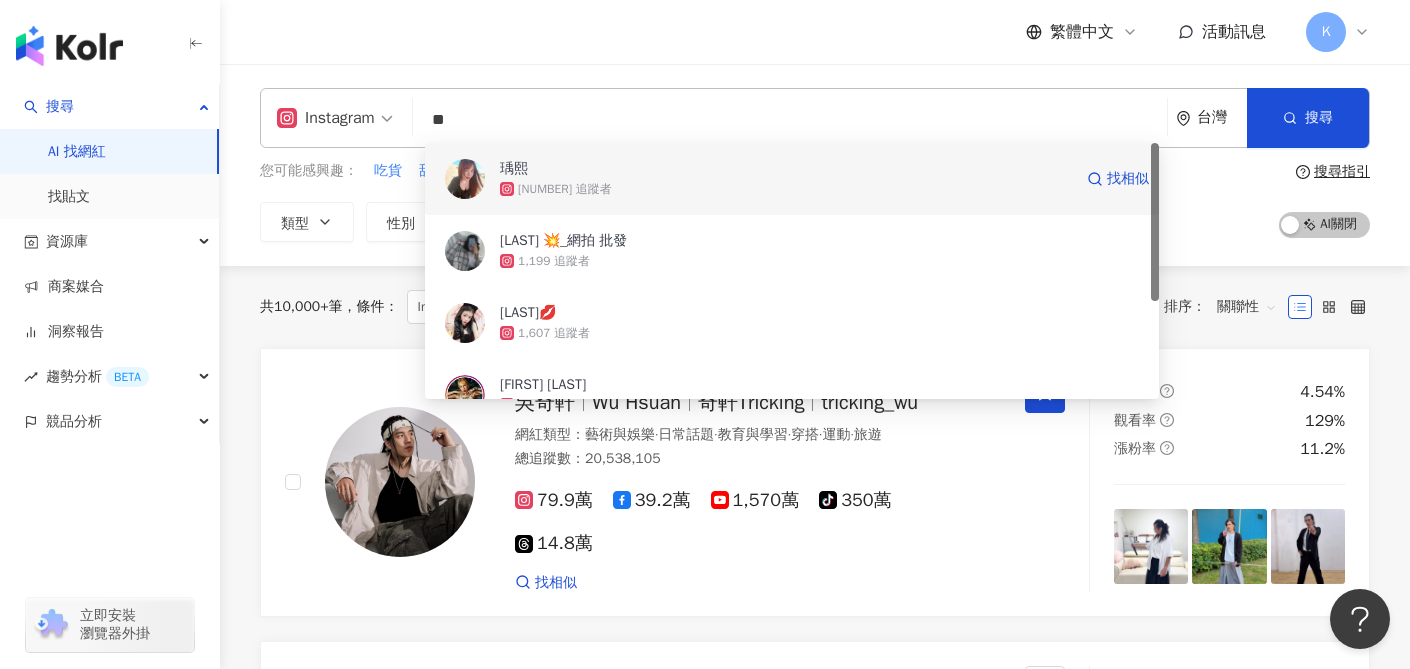 click on "瑀熙" at bounding box center [786, 169] 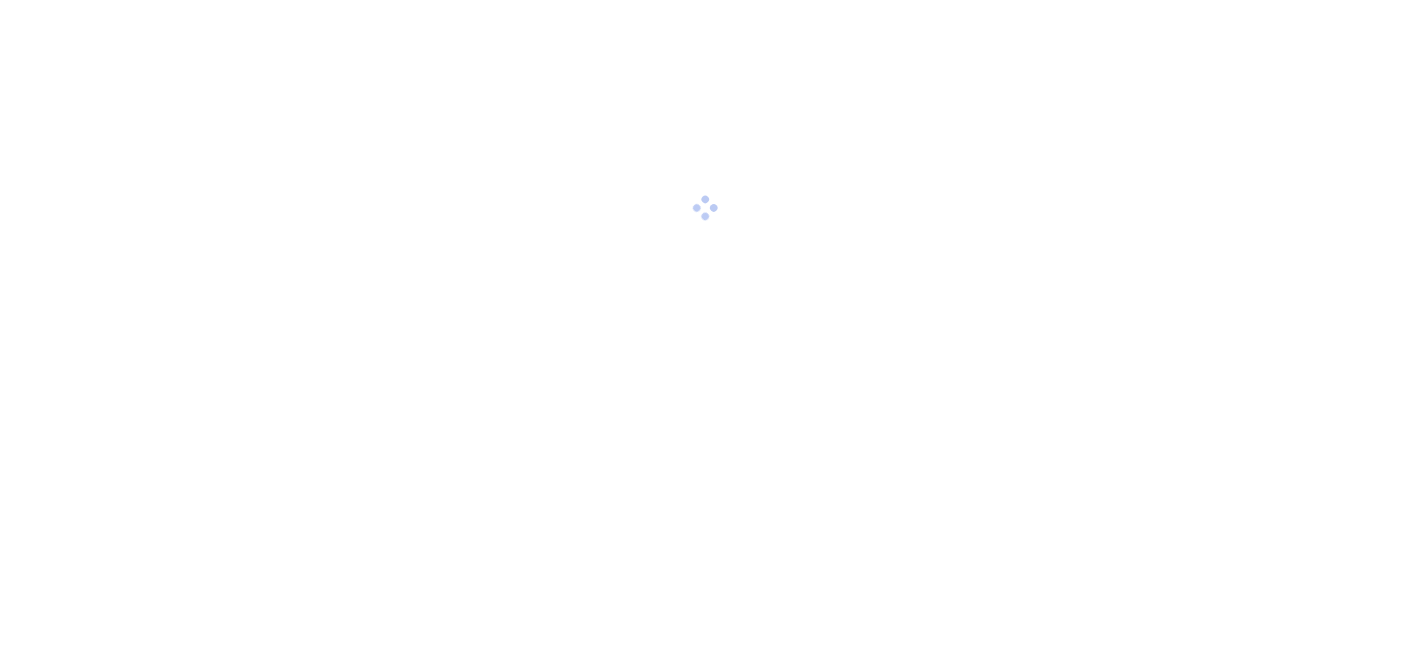 scroll, scrollTop: 0, scrollLeft: 0, axis: both 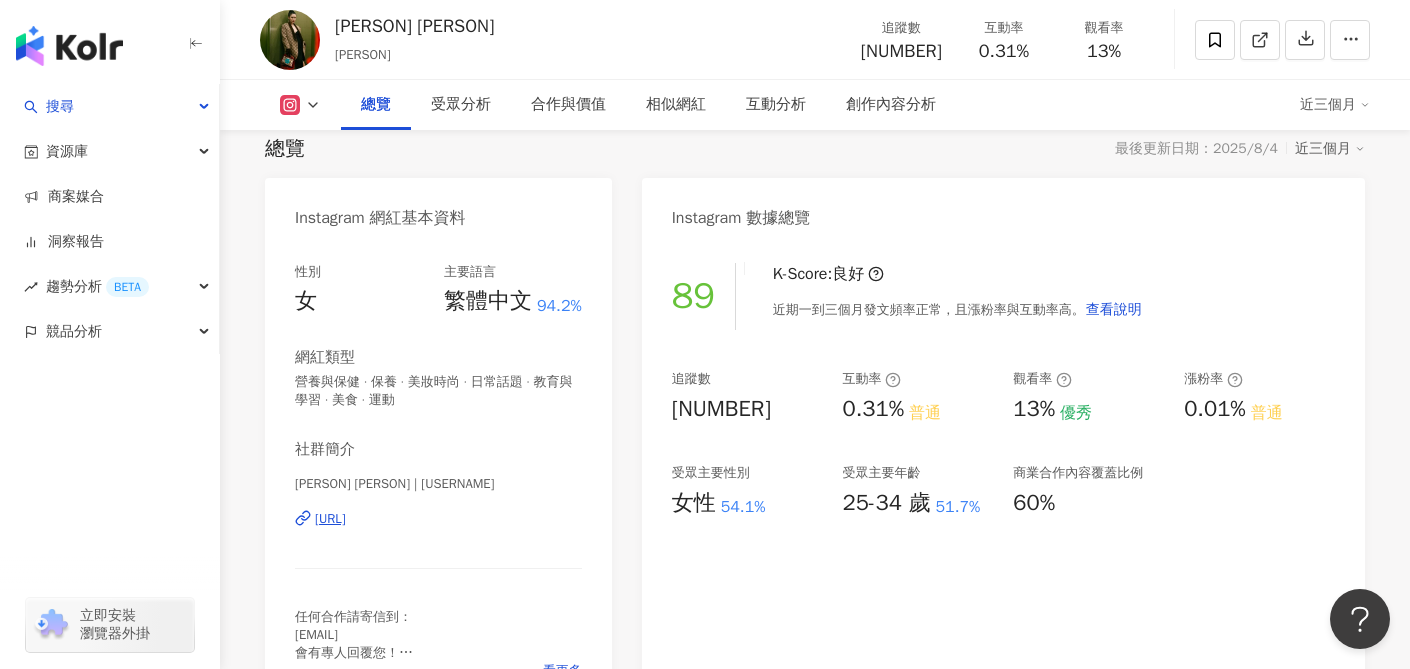 click on "89 K-Score :   良好 近期一到三個月發文頻率正常，且漲粉率與互動率高。 查看說明 追蹤數   109,561 互動率   0.31% 普通 觀看率   13% 優秀 漲粉率   0.01% 普通 受眾主要性別   女性 54.1% 受眾主要年齡   25-34 歲 51.7% 商業合作內容覆蓋比例   60%" at bounding box center [1003, 476] 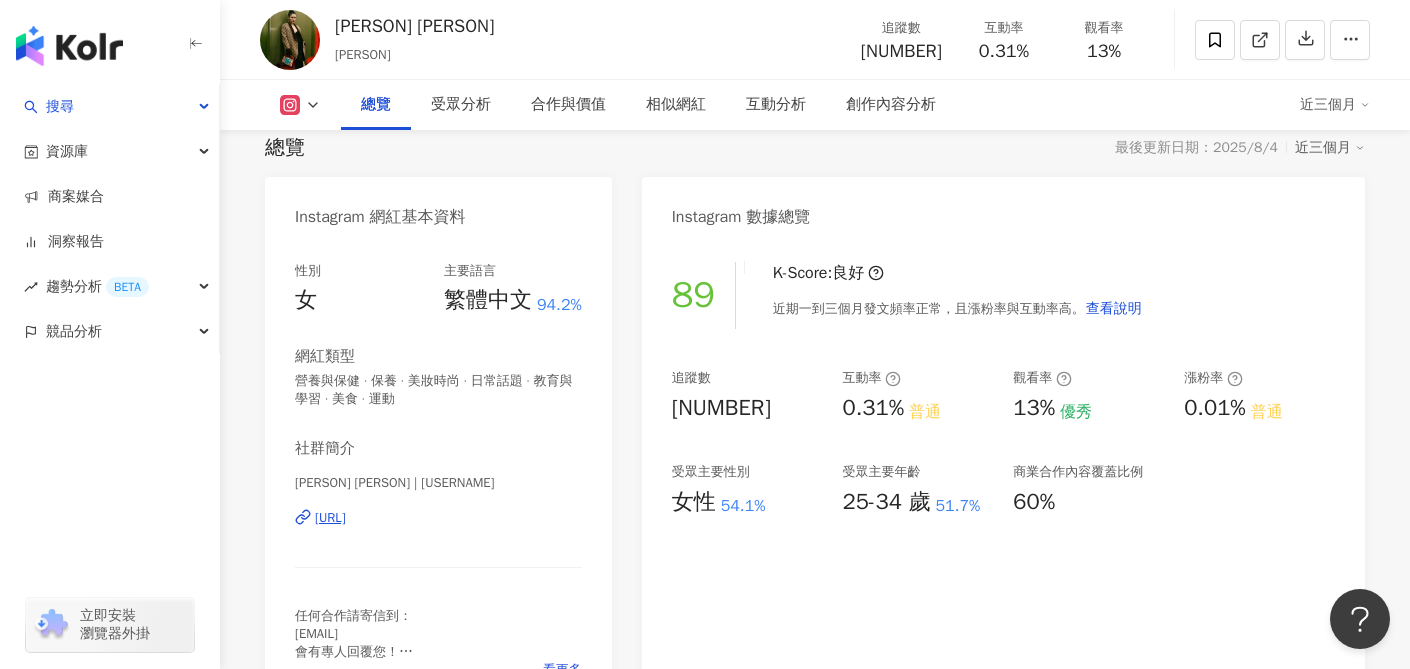 scroll, scrollTop: 180, scrollLeft: 0, axis: vertical 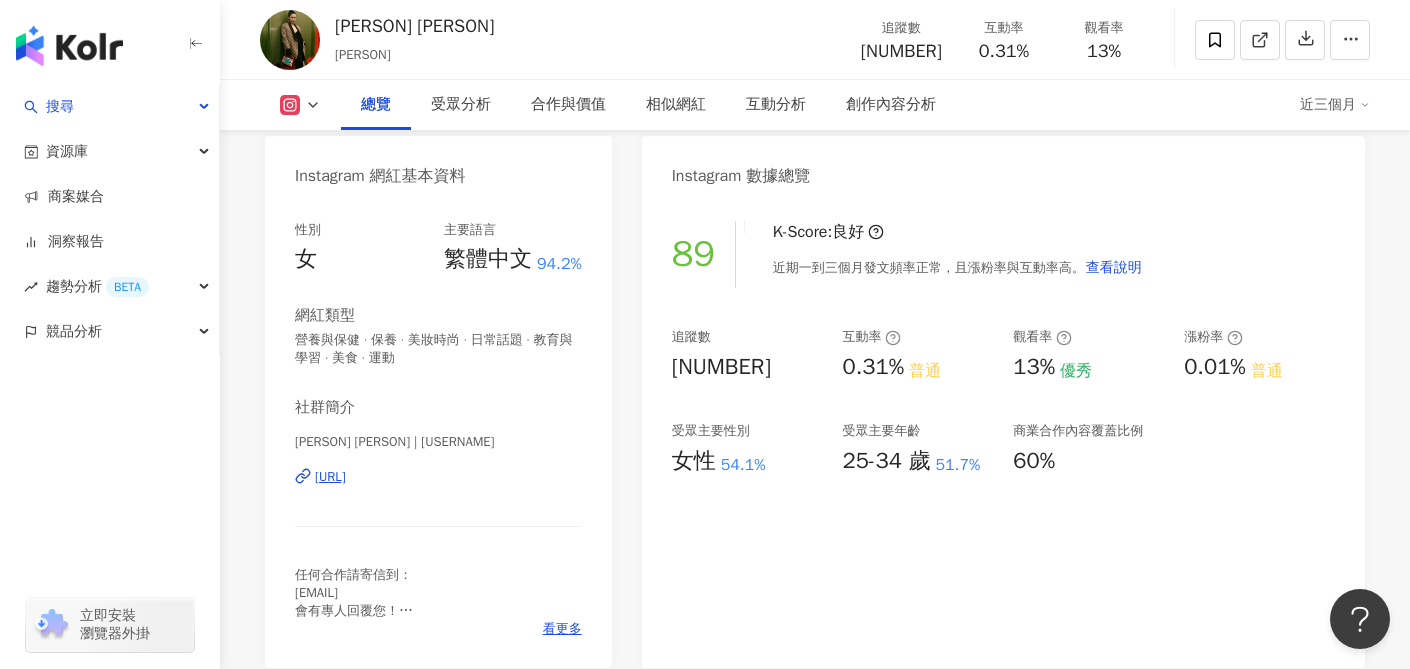 click on "89 K-Score :   良好 近期一到三個月發文頻率正常，且漲粉率與互動率高。 查看說明 追蹤數   109,561 互動率   0.31% 普通 觀看率   13% 優秀 漲粉率   0.01% 普通 受眾主要性別   女性 54.1% 受眾主要年齡   25-34 歲 51.7% 商業合作內容覆蓋比例   60%" at bounding box center (1003, 434) 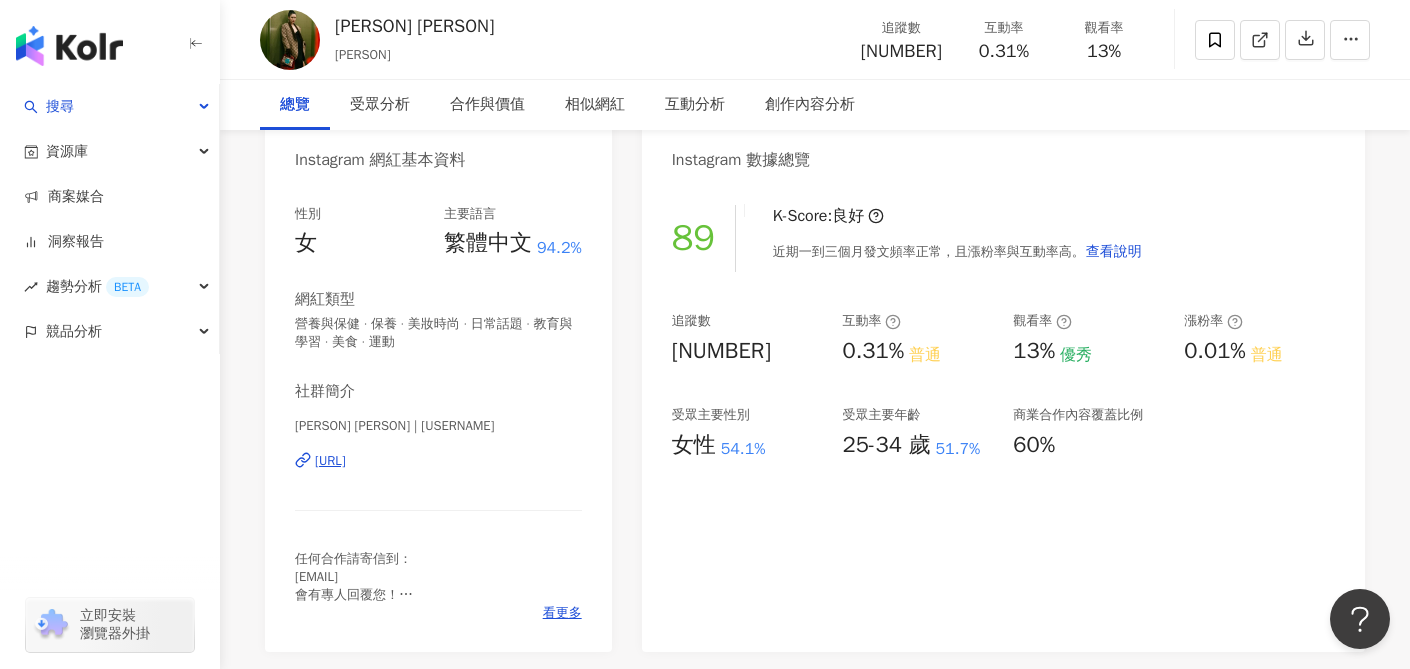 scroll, scrollTop: 0, scrollLeft: 0, axis: both 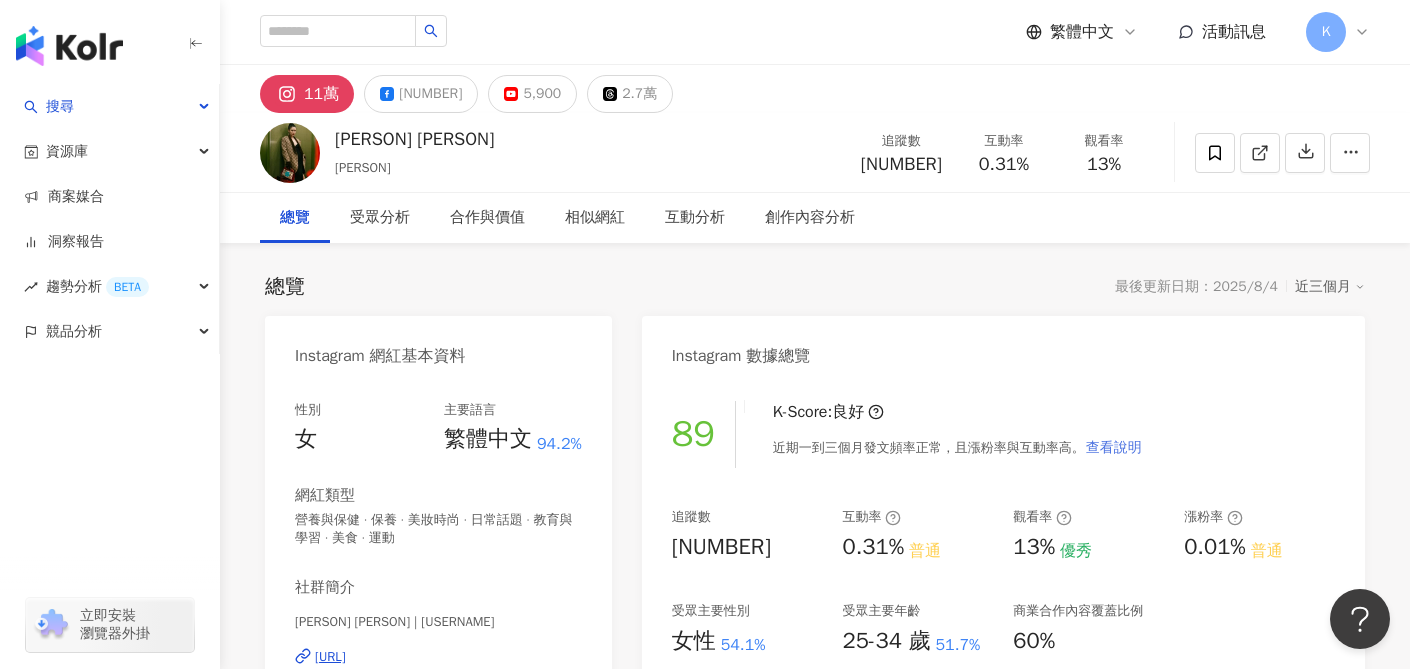 click on "查看說明" at bounding box center [1114, 448] 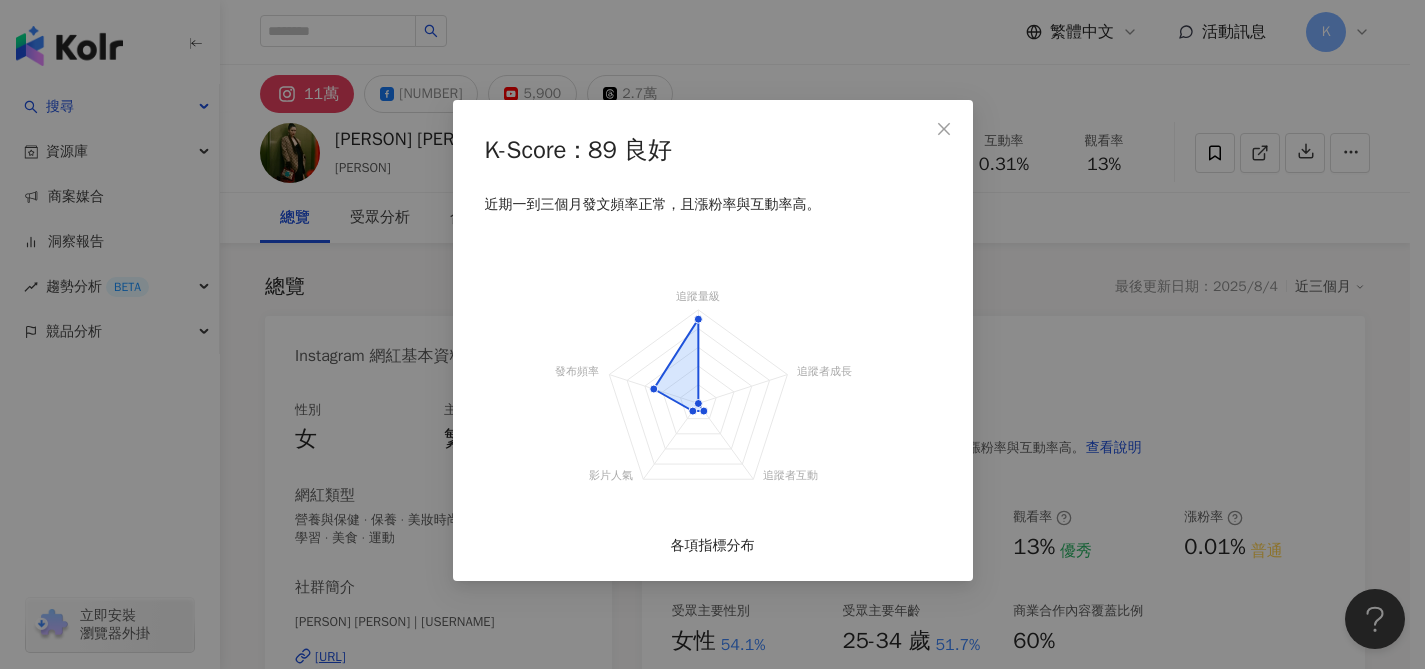click 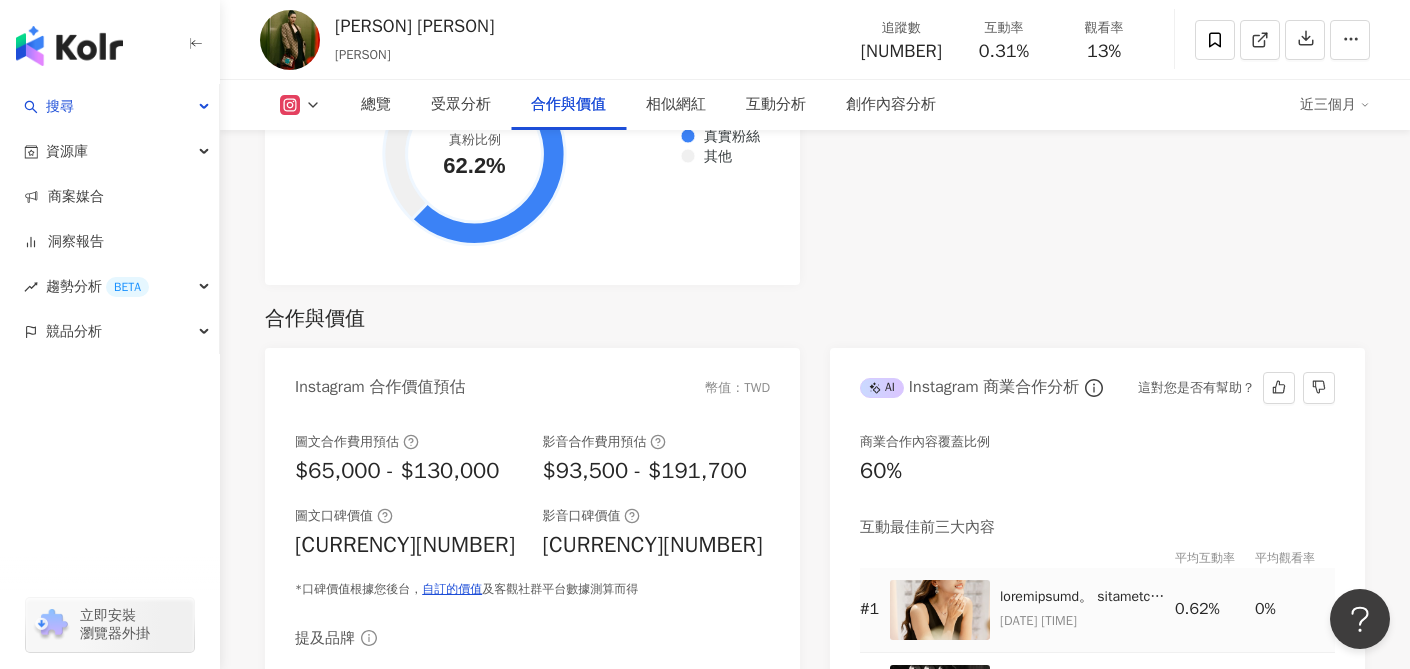 scroll, scrollTop: 2663, scrollLeft: 0, axis: vertical 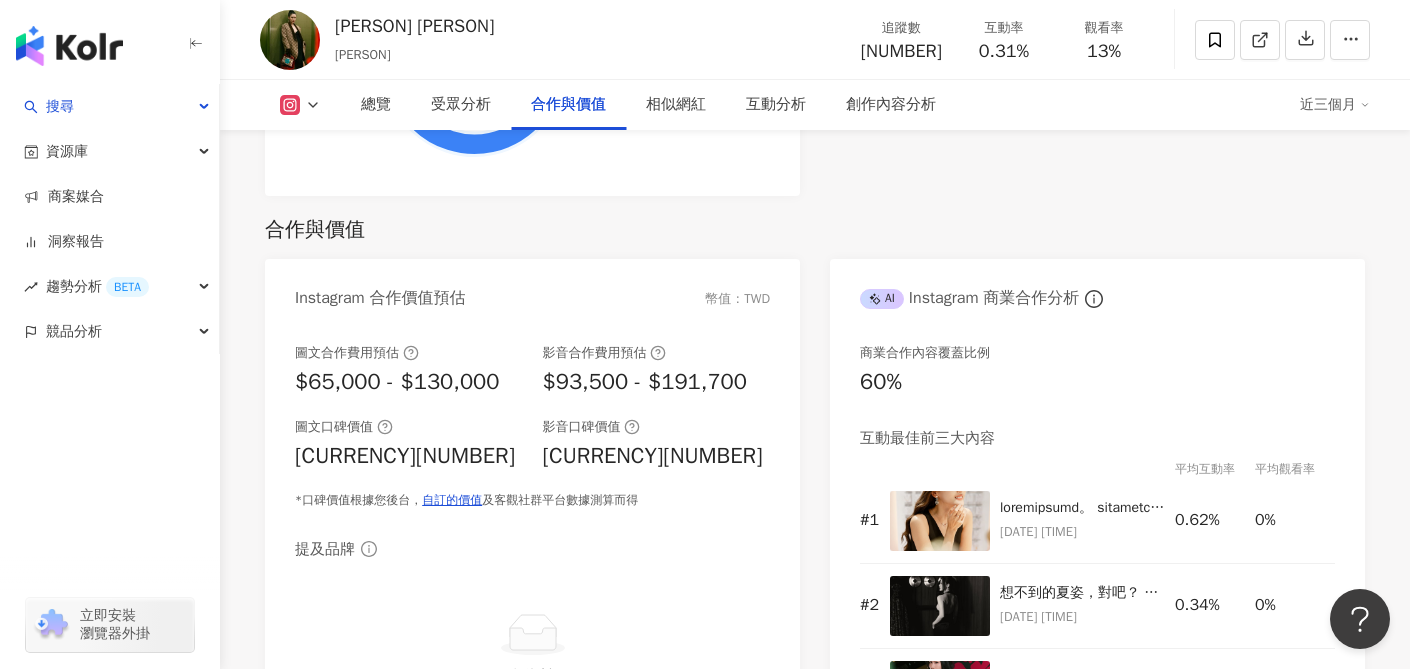 click 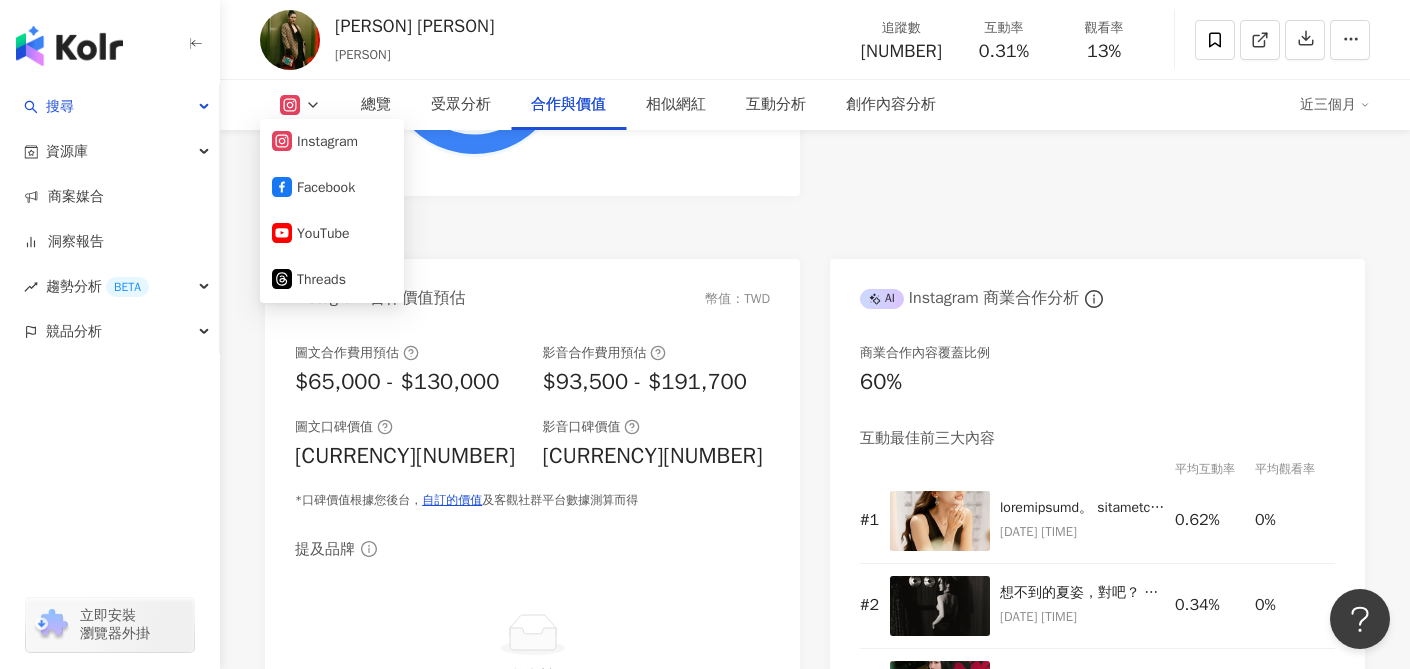 click on "合作與價值" at bounding box center [815, 230] 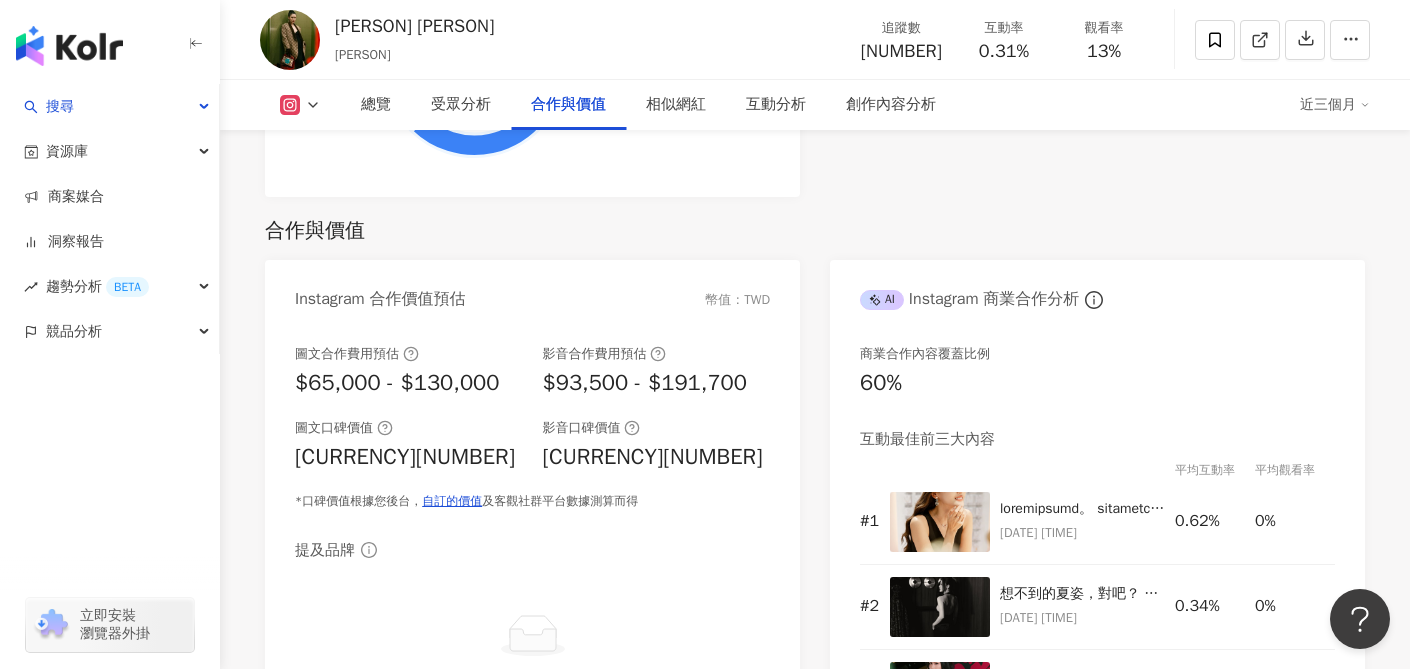 scroll, scrollTop: 0, scrollLeft: 0, axis: both 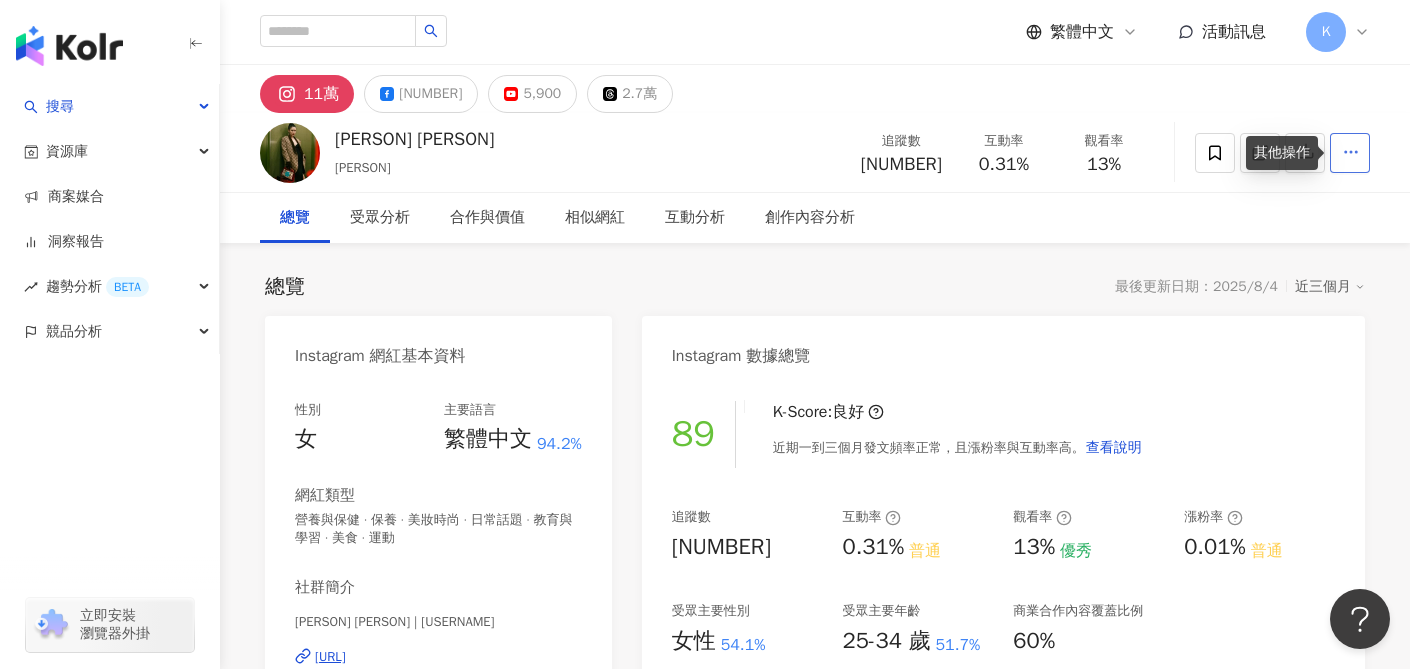 click at bounding box center (1350, 153) 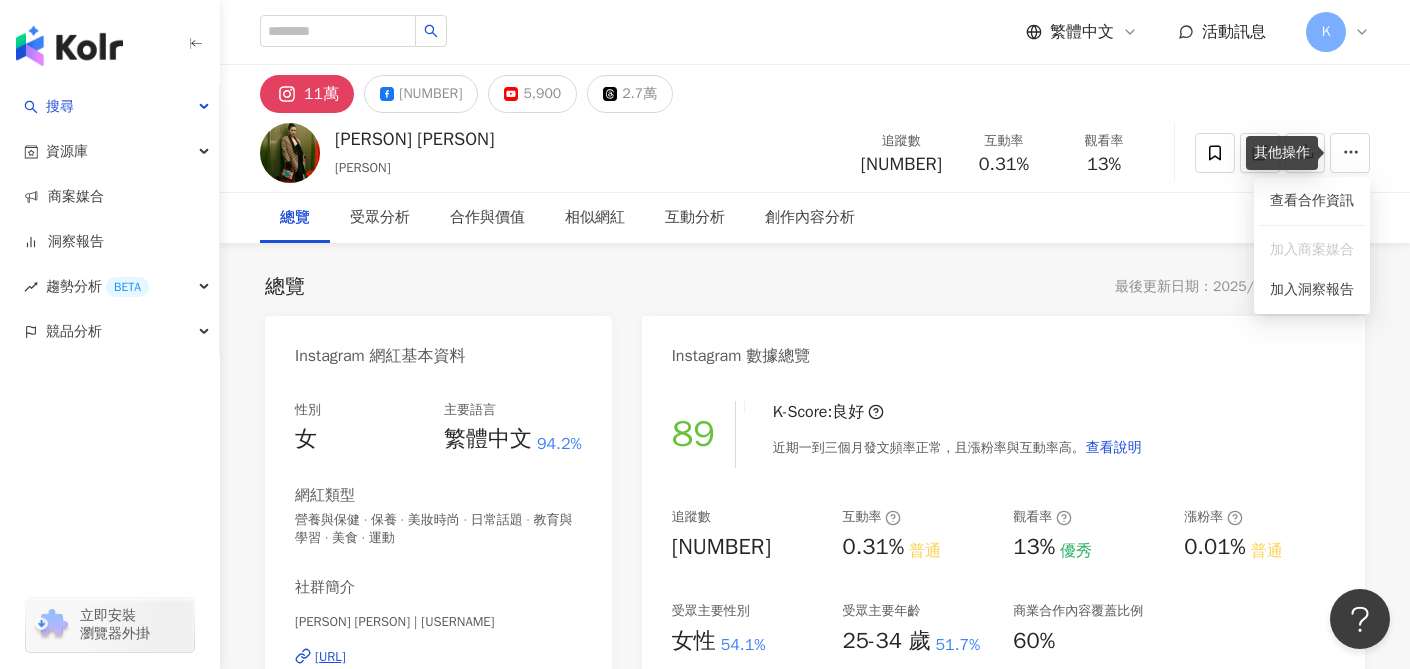 click on "總覽 受眾分析 合作與價值 相似網紅 互動分析 創作內容分析" at bounding box center [815, 218] 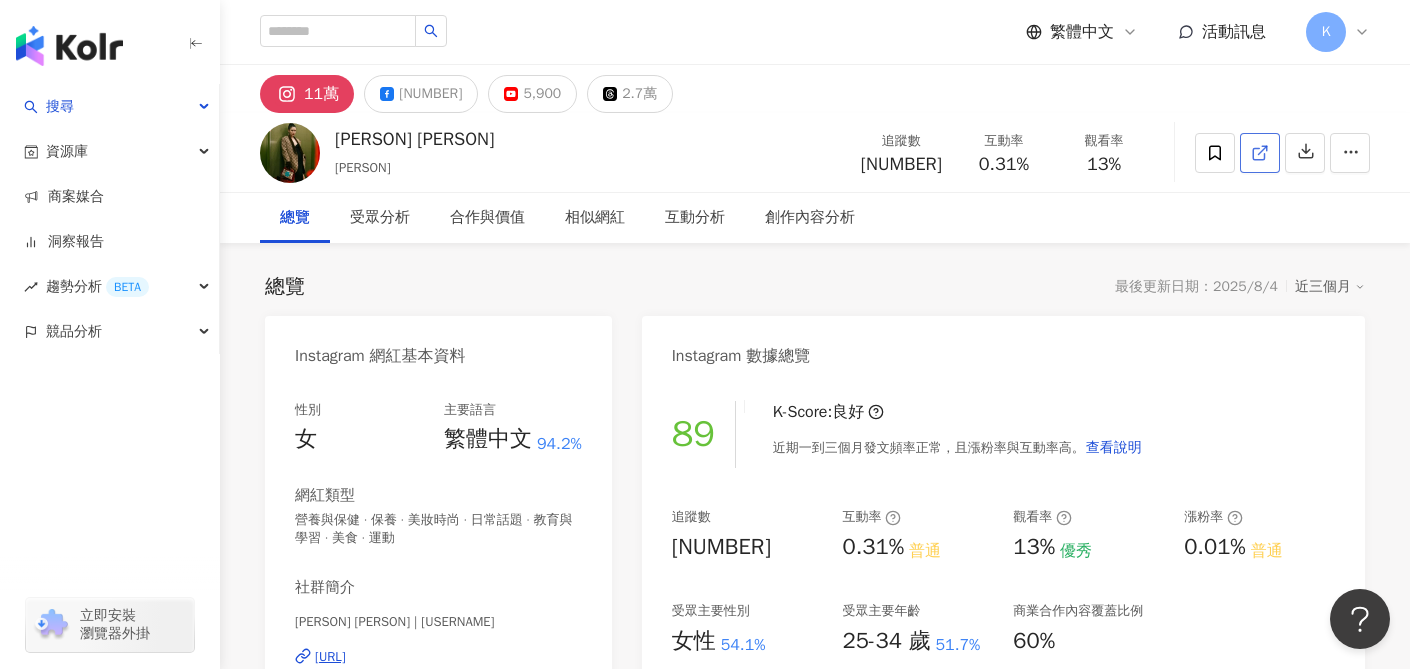 click at bounding box center (1260, 153) 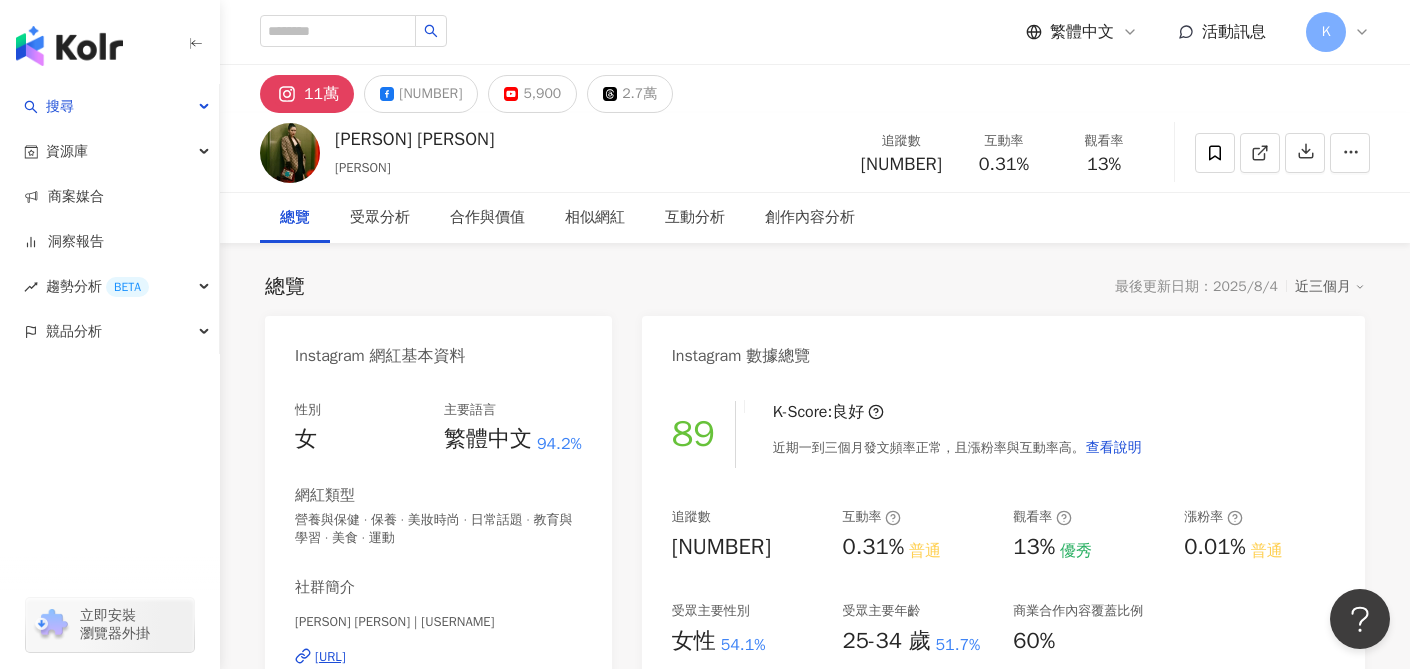 click on "89 K-Score :   良好 近期一到三個月發文頻率正常，且漲粉率與互動率高。 查看說明 追蹤數   109,561 互動率   0.31% 普通 觀看率   13% 優秀 漲粉率   0.01% 普通 受眾主要性別   女性 54.1% 受眾主要年齡   25-34 歲 51.7% 商業合作內容覆蓋比例   60%" at bounding box center (1003, 614) 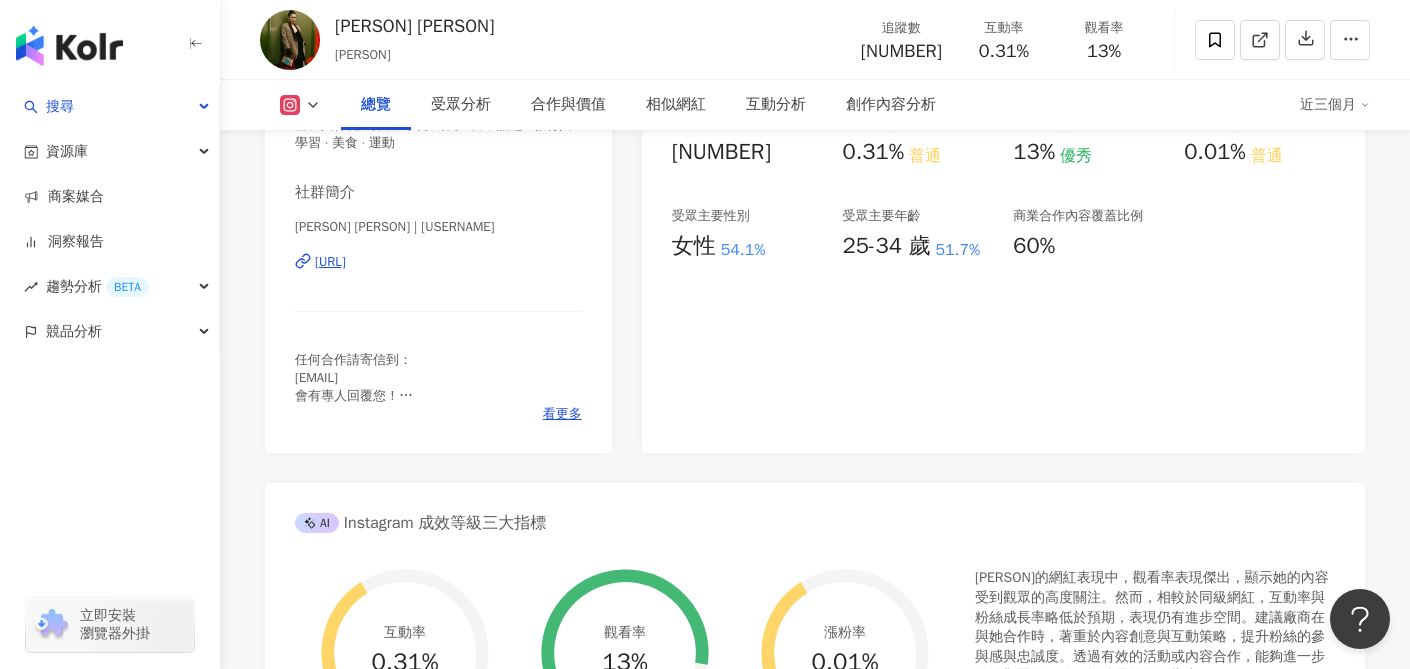 scroll, scrollTop: 403, scrollLeft: 0, axis: vertical 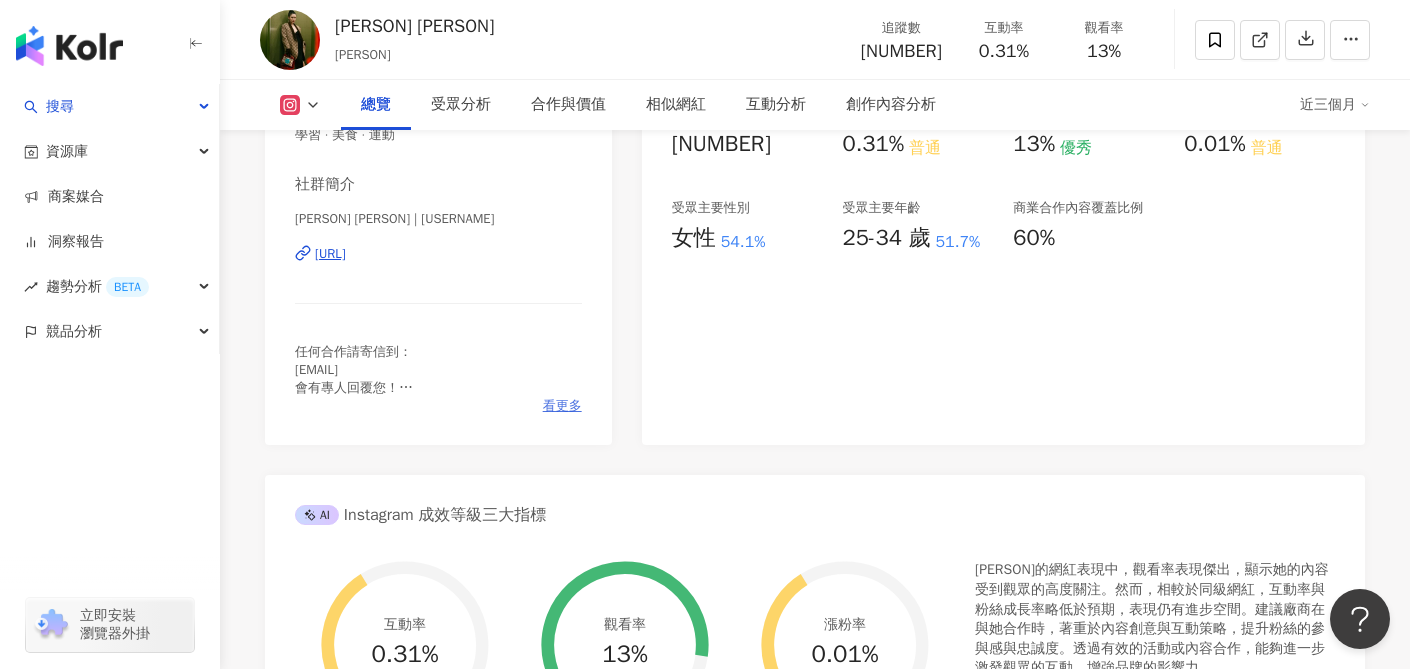 click on "看更多" at bounding box center [562, 406] 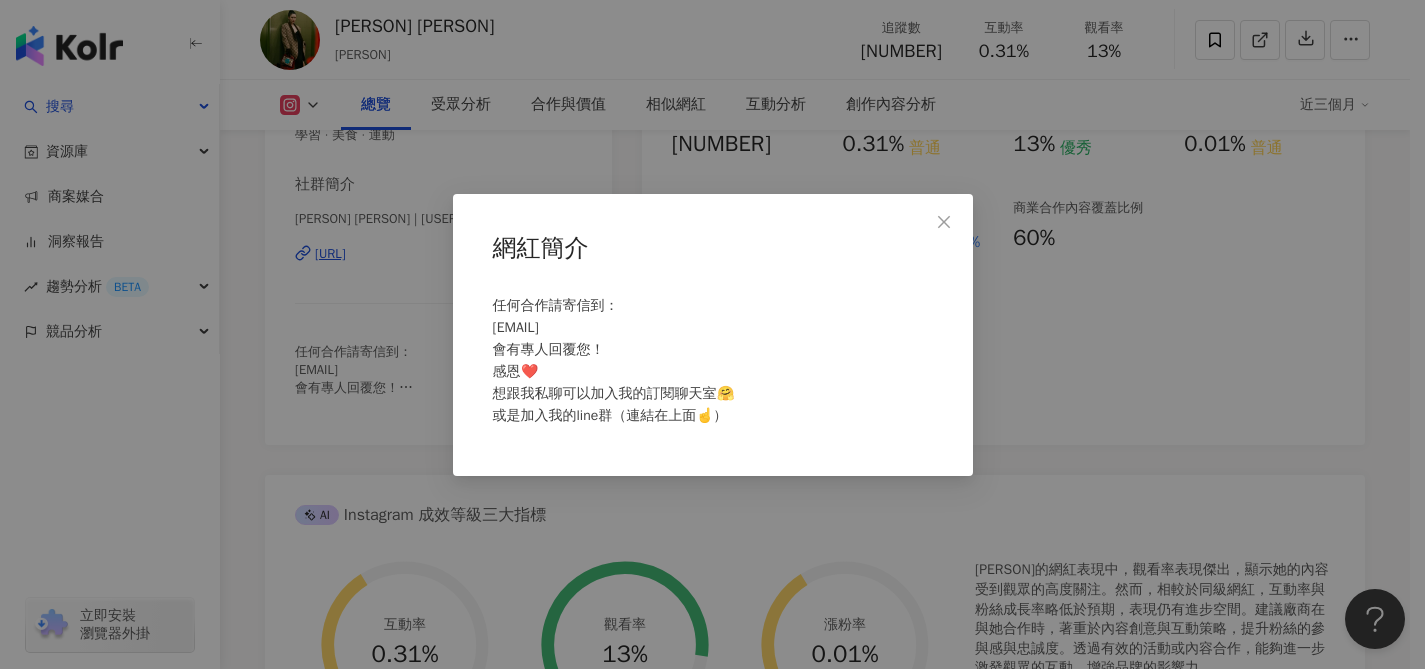 click on "網紅簡介 任何合作請寄信到：
amberchensblog@gmail.com
會有專人回覆您！
感恩❤️
想跟我私聊可以加入我的訂閱聊天室🤗
或是加入我的line群（連結在上面☝️）" at bounding box center (712, 334) 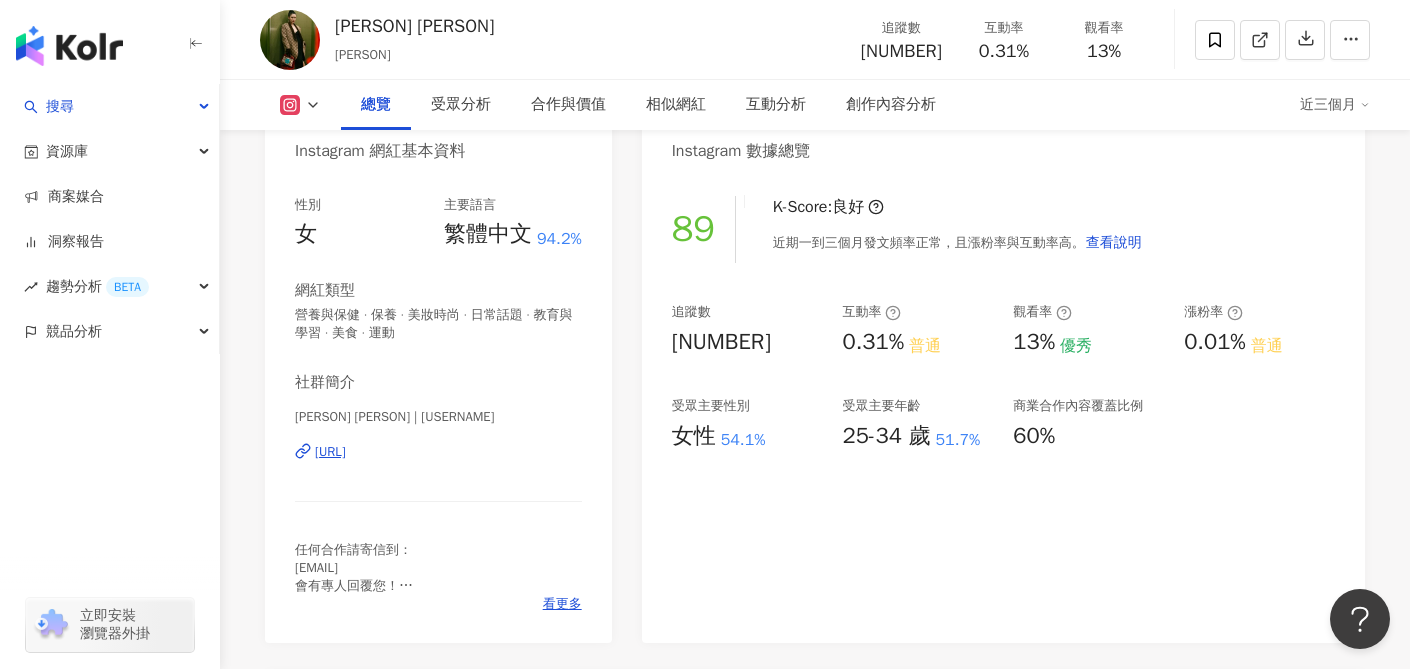 scroll, scrollTop: 205, scrollLeft: 0, axis: vertical 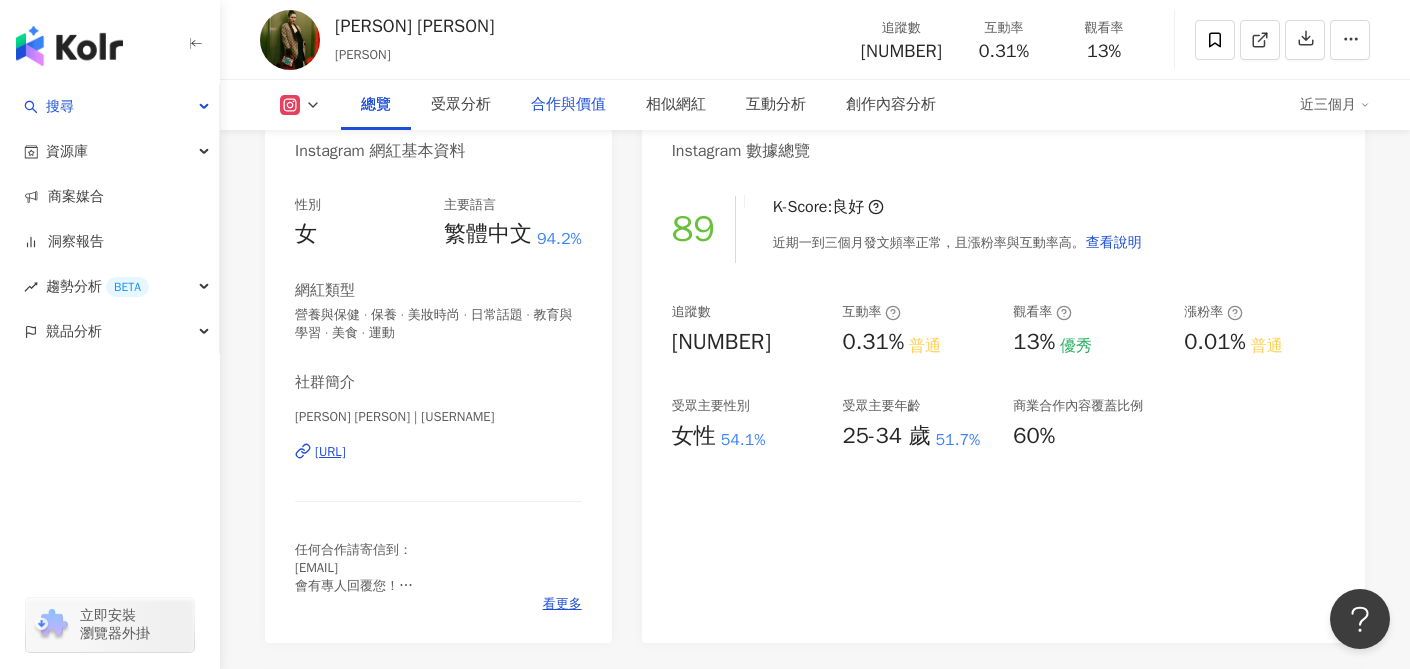 click on "合作與價值" at bounding box center (568, 105) 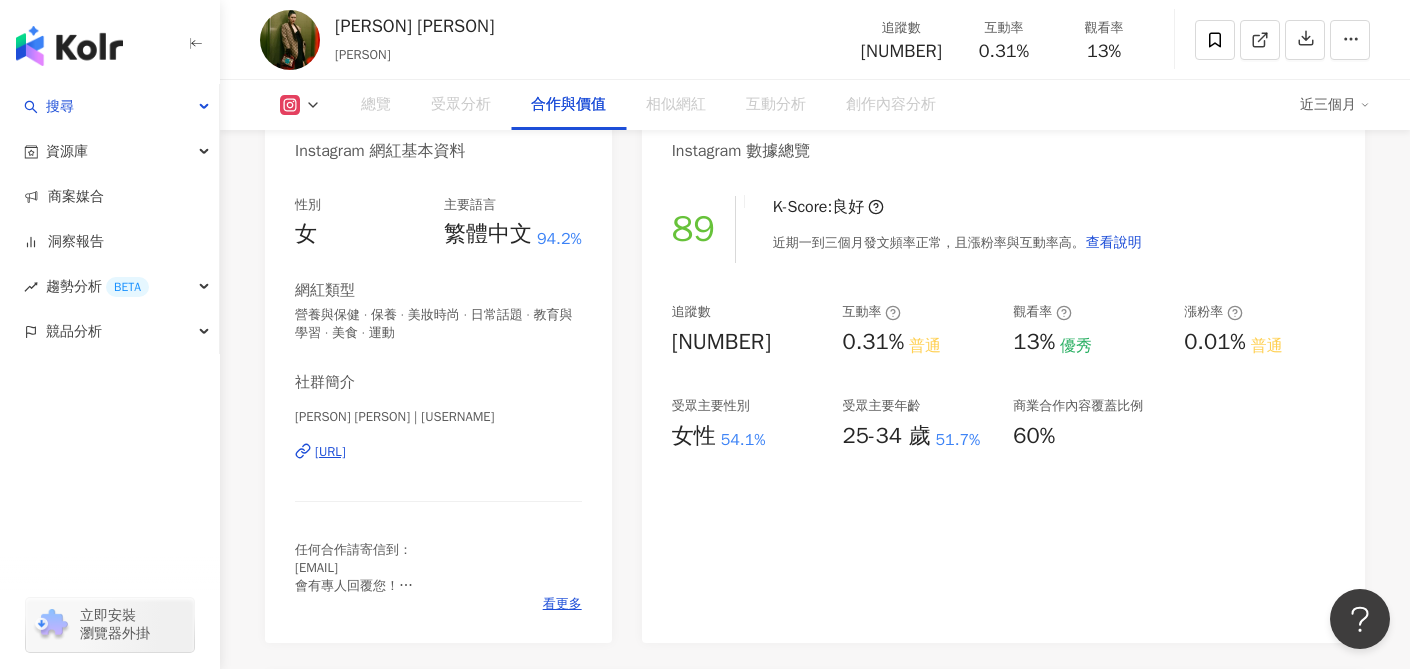 scroll, scrollTop: 2698, scrollLeft: 0, axis: vertical 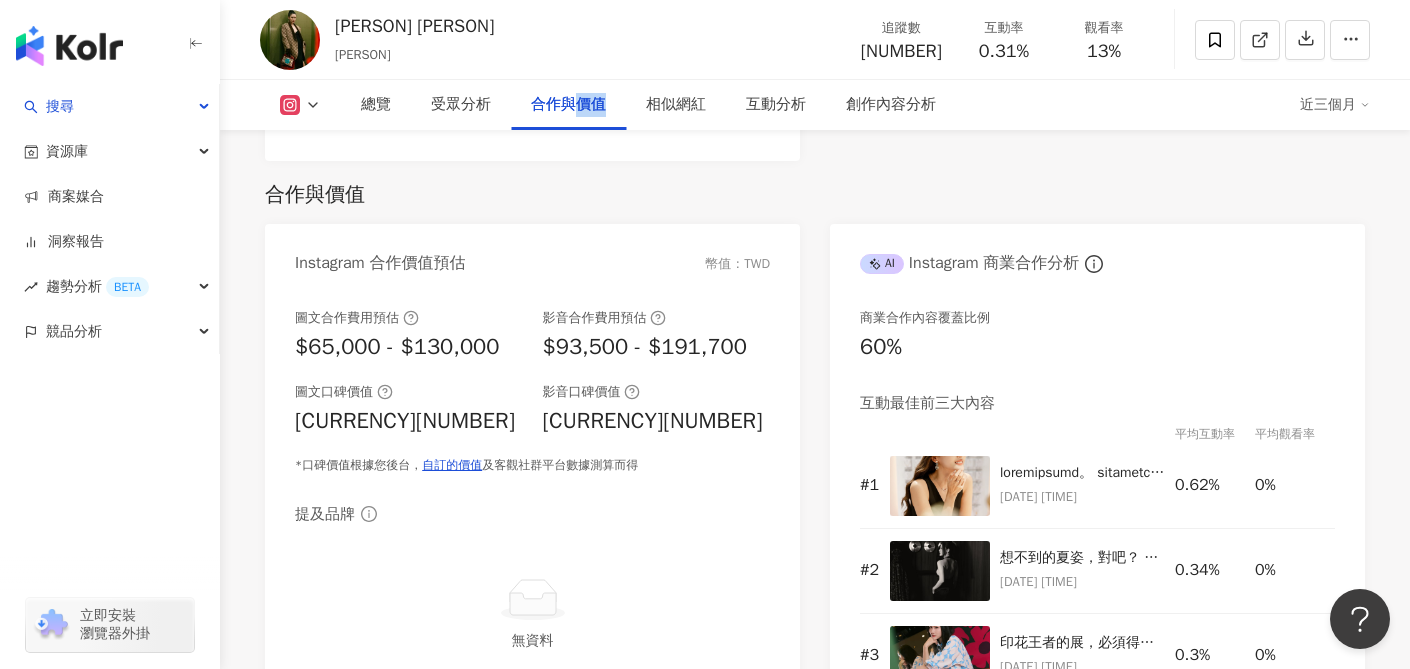 click on "合作與價值" at bounding box center (568, 105) 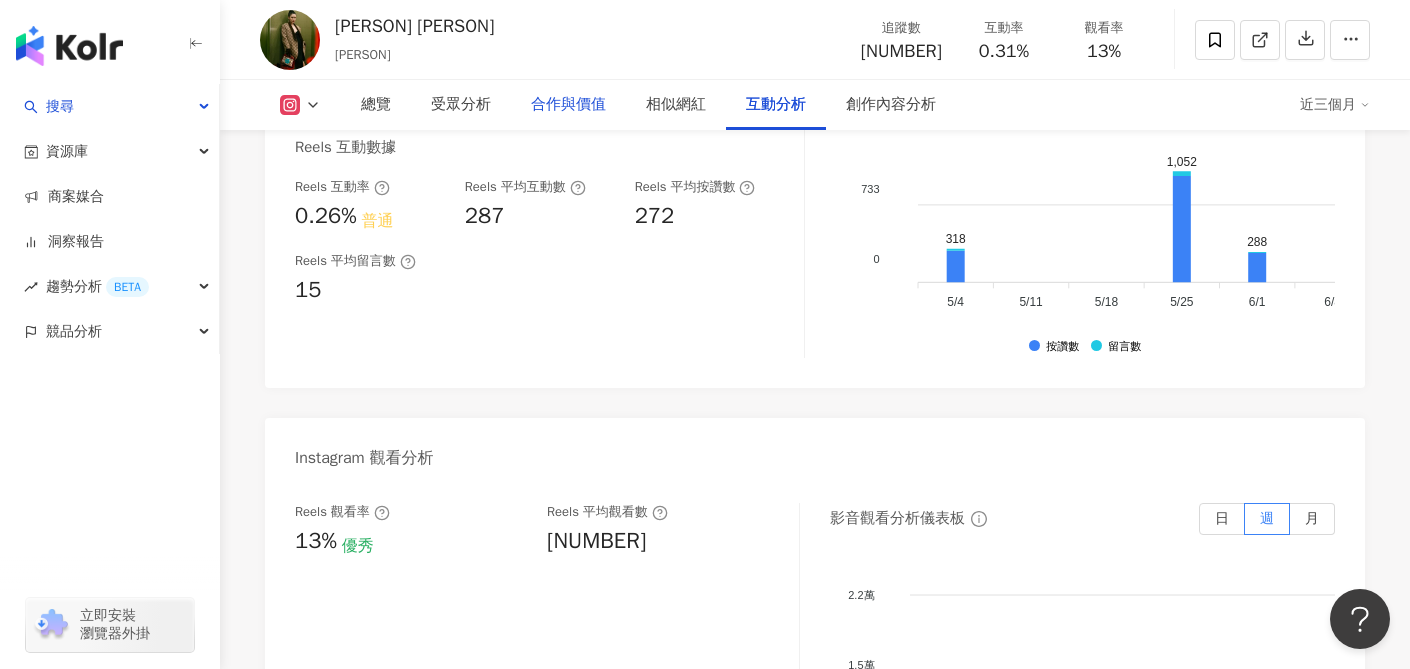 scroll, scrollTop: 4452, scrollLeft: 0, axis: vertical 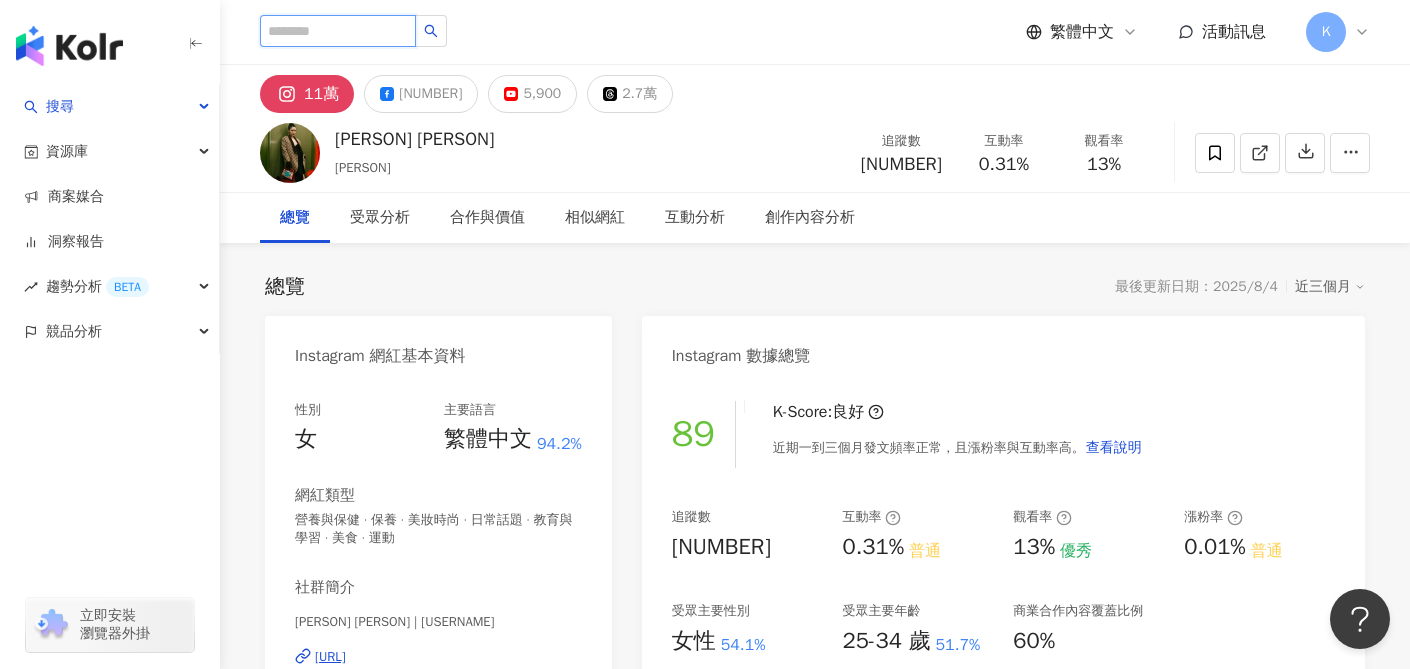 click at bounding box center (338, 31) 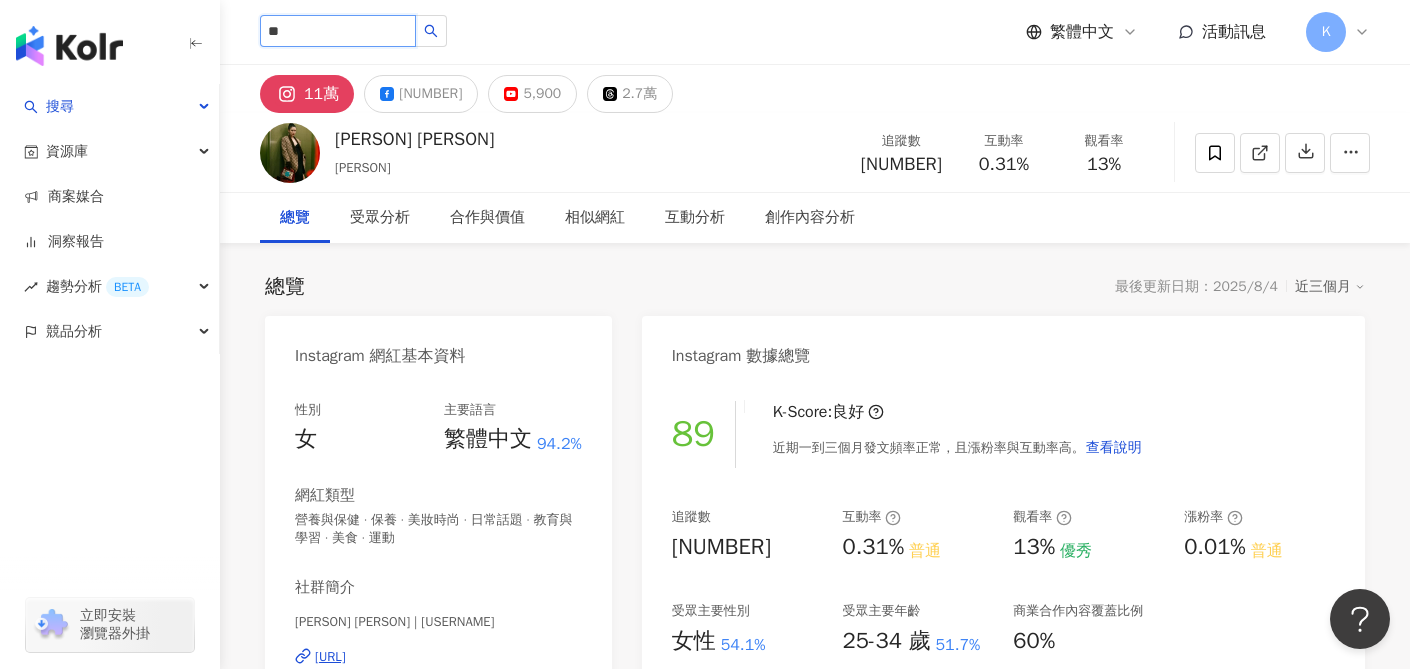 type on "*" 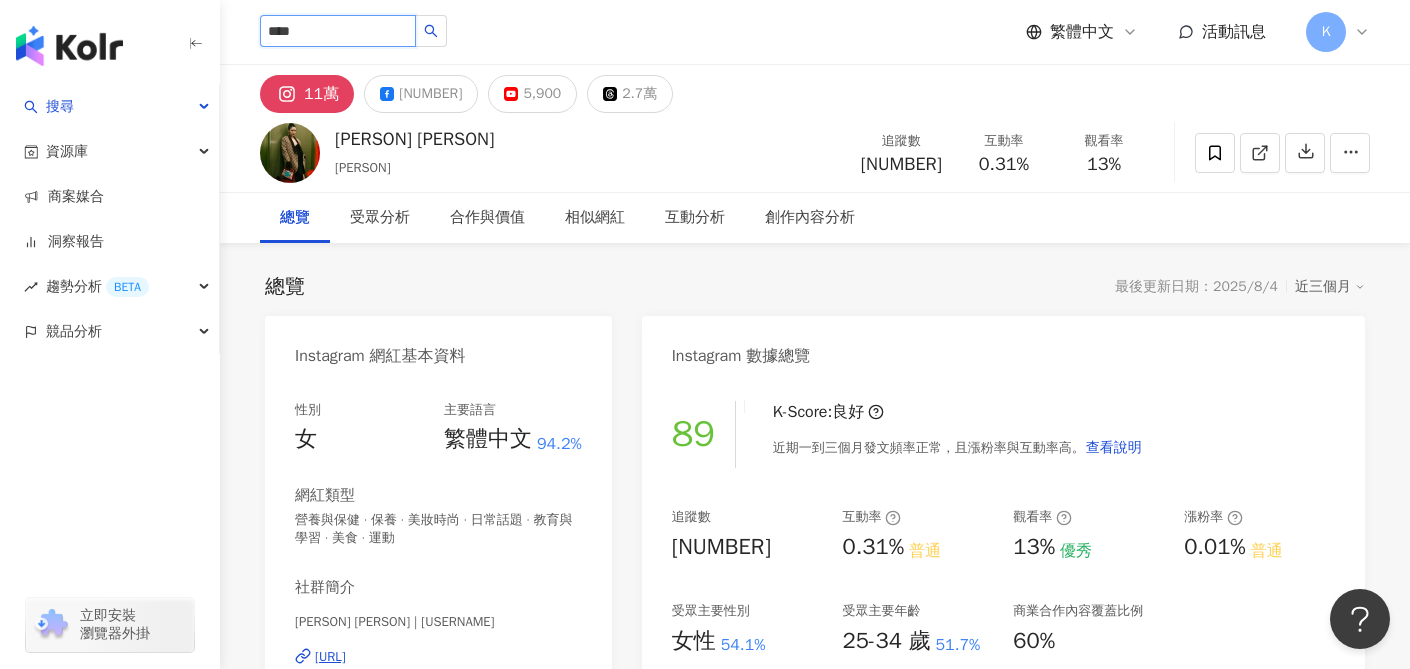 type on "**" 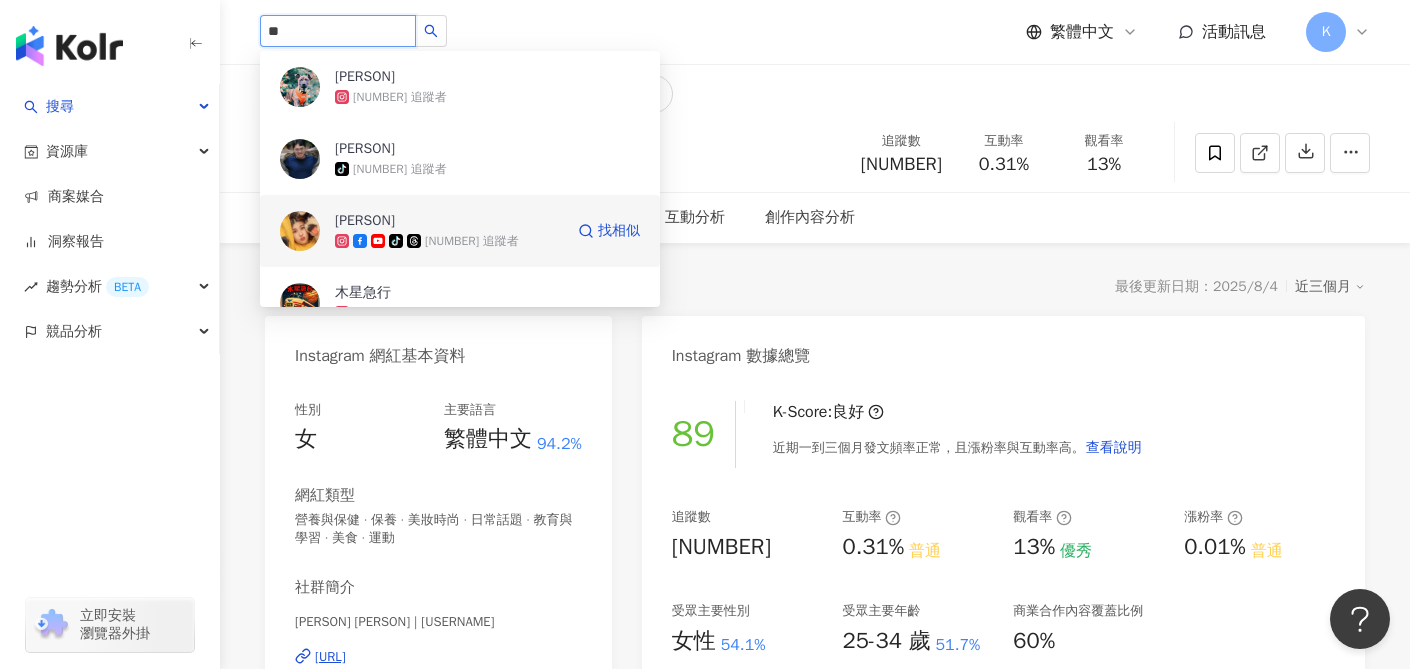 click on "木星 tiktok-icon 927,386   追蹤者" at bounding box center (449, 231) 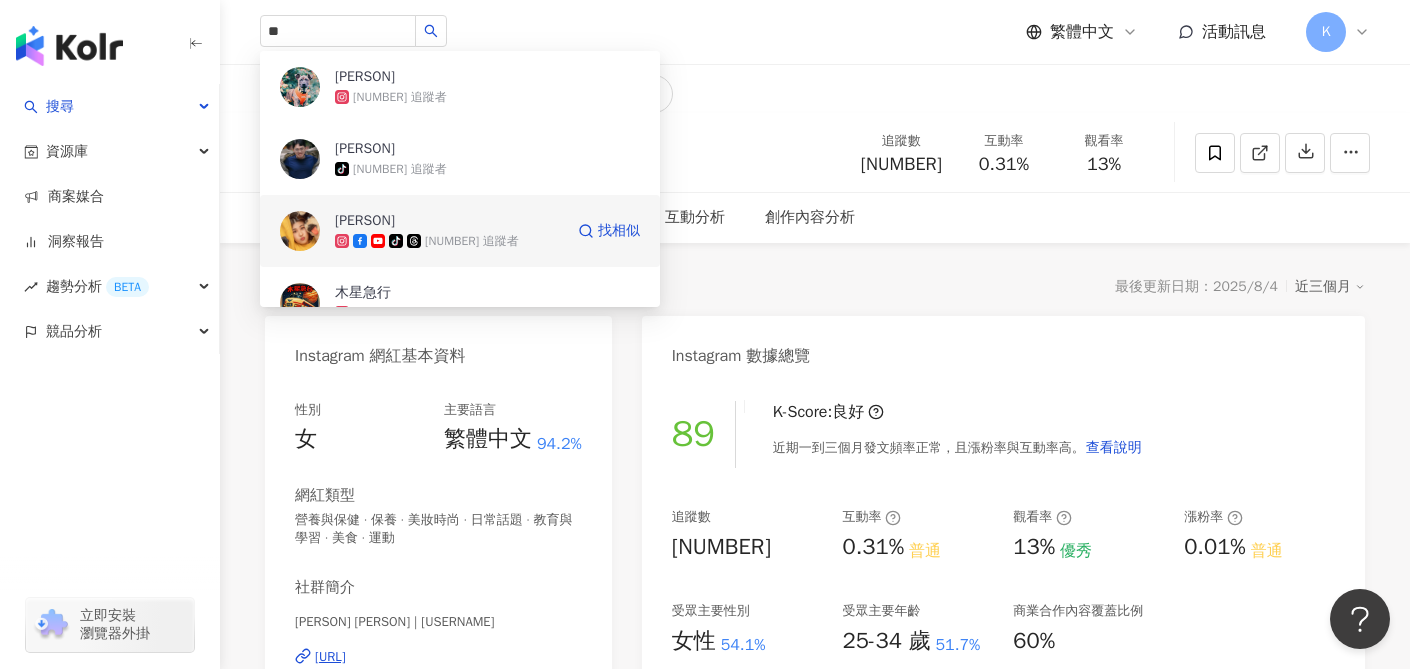 type 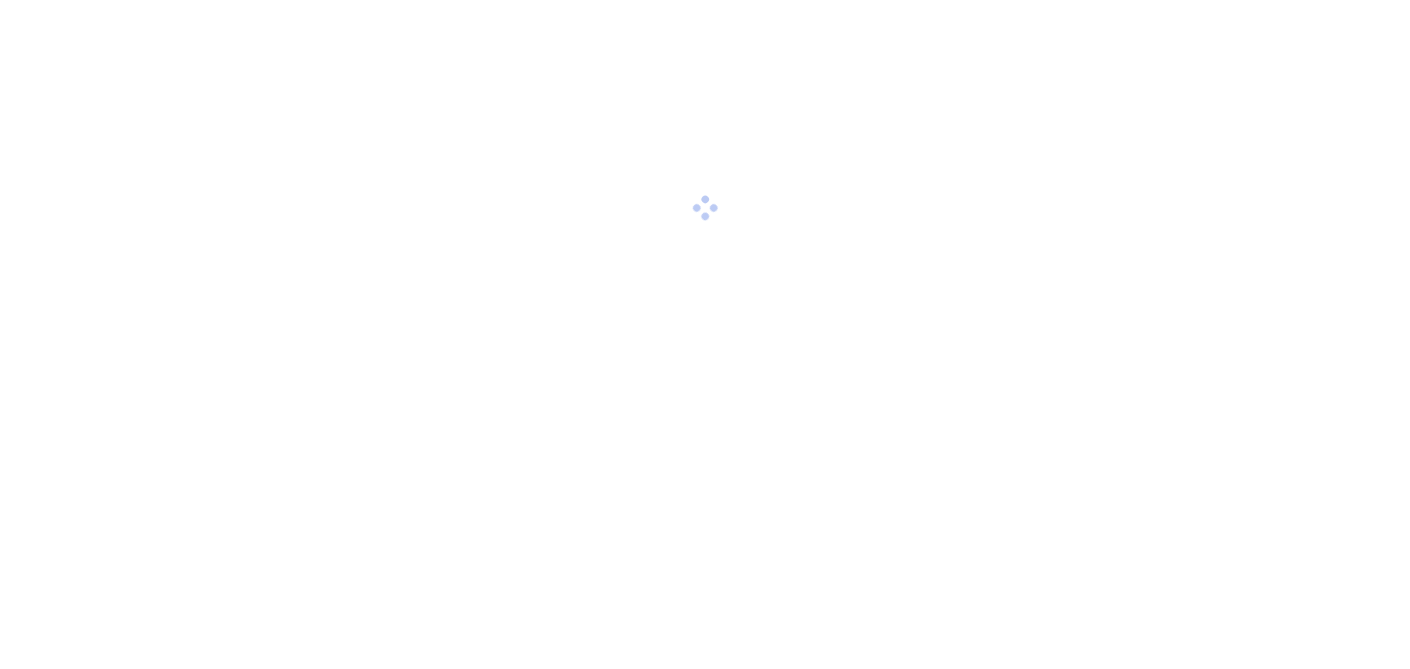 scroll, scrollTop: 0, scrollLeft: 0, axis: both 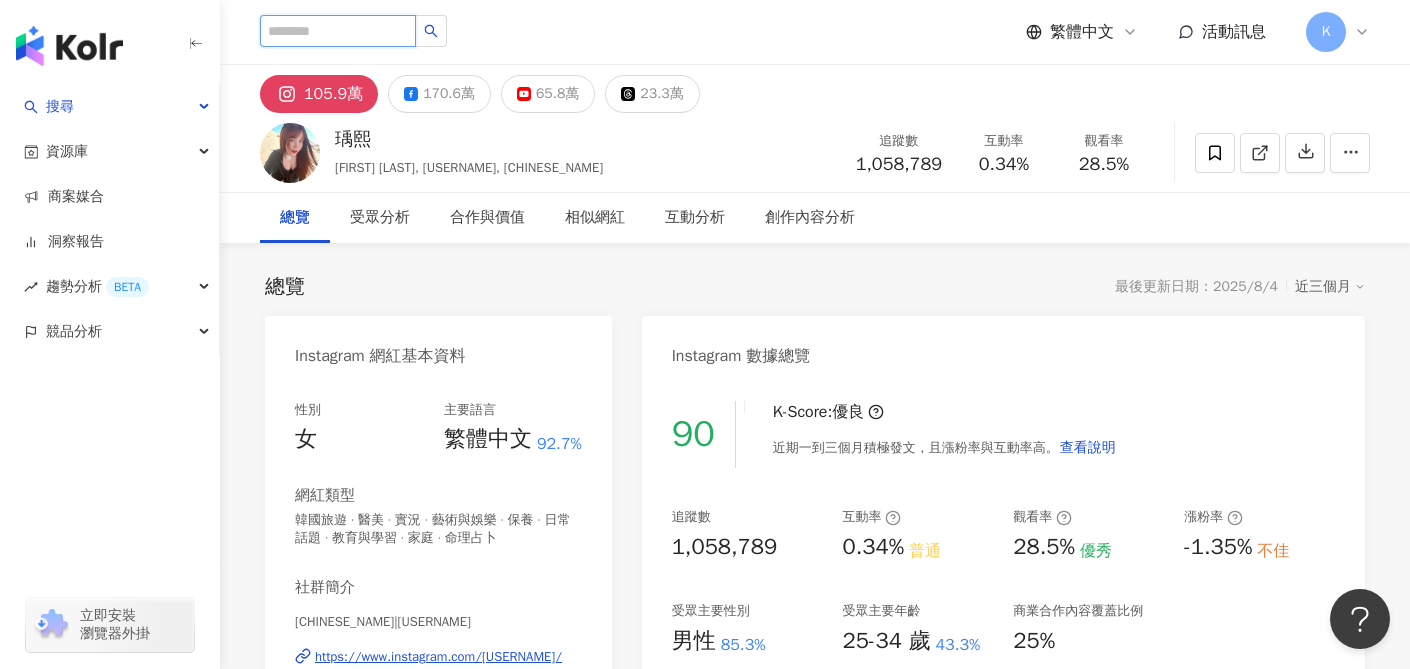 click at bounding box center [338, 31] 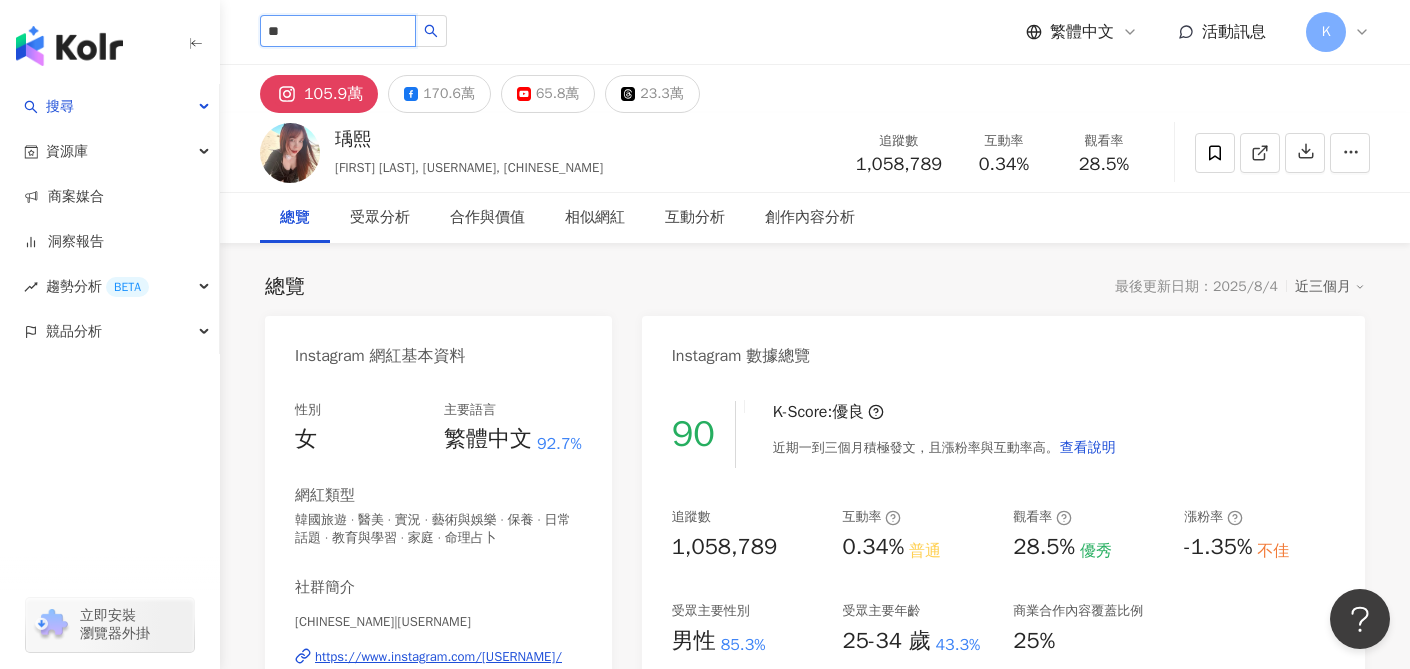 type on "*" 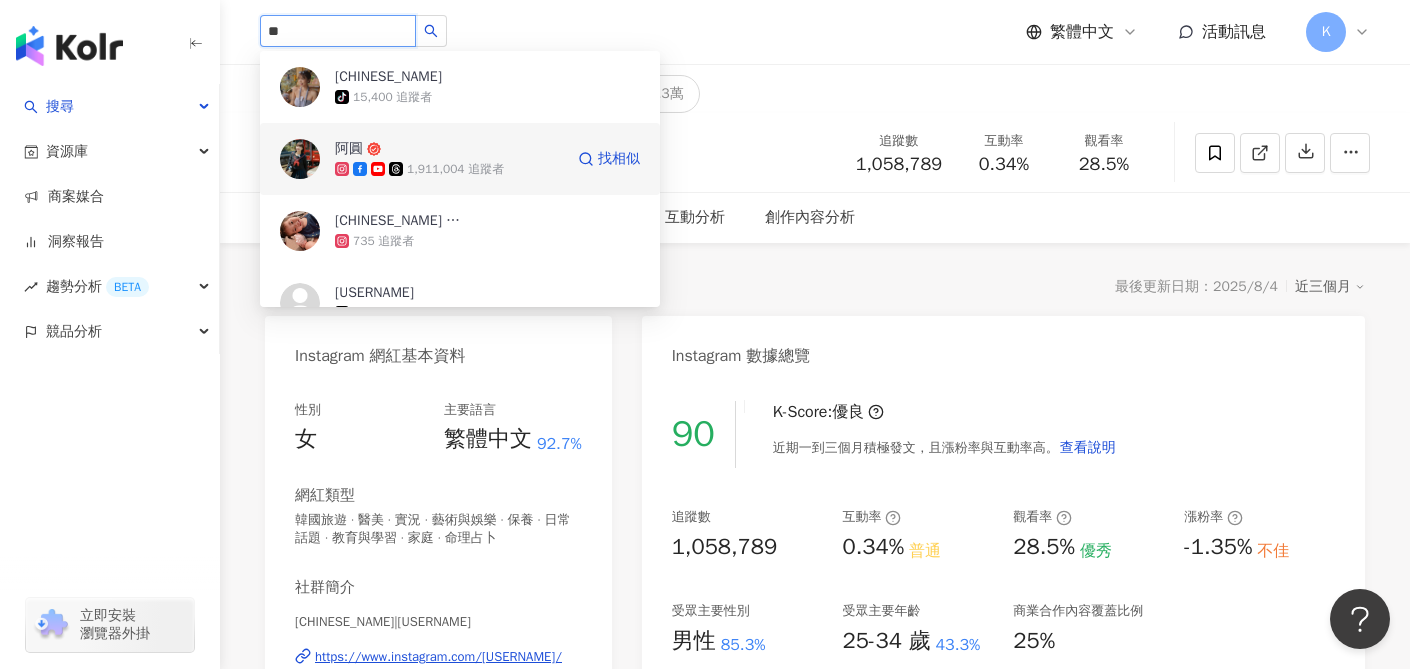 click on "阿圓 1,911,004   追蹤者 找相似" at bounding box center [460, 159] 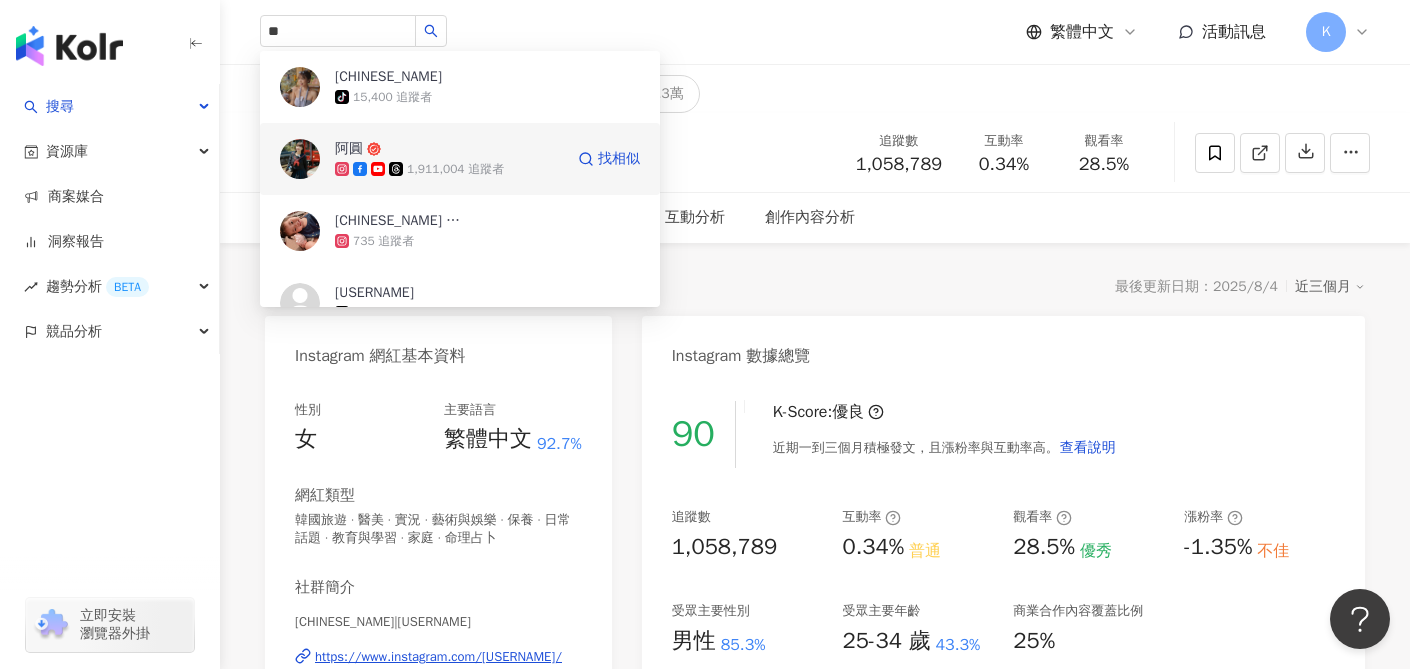 type 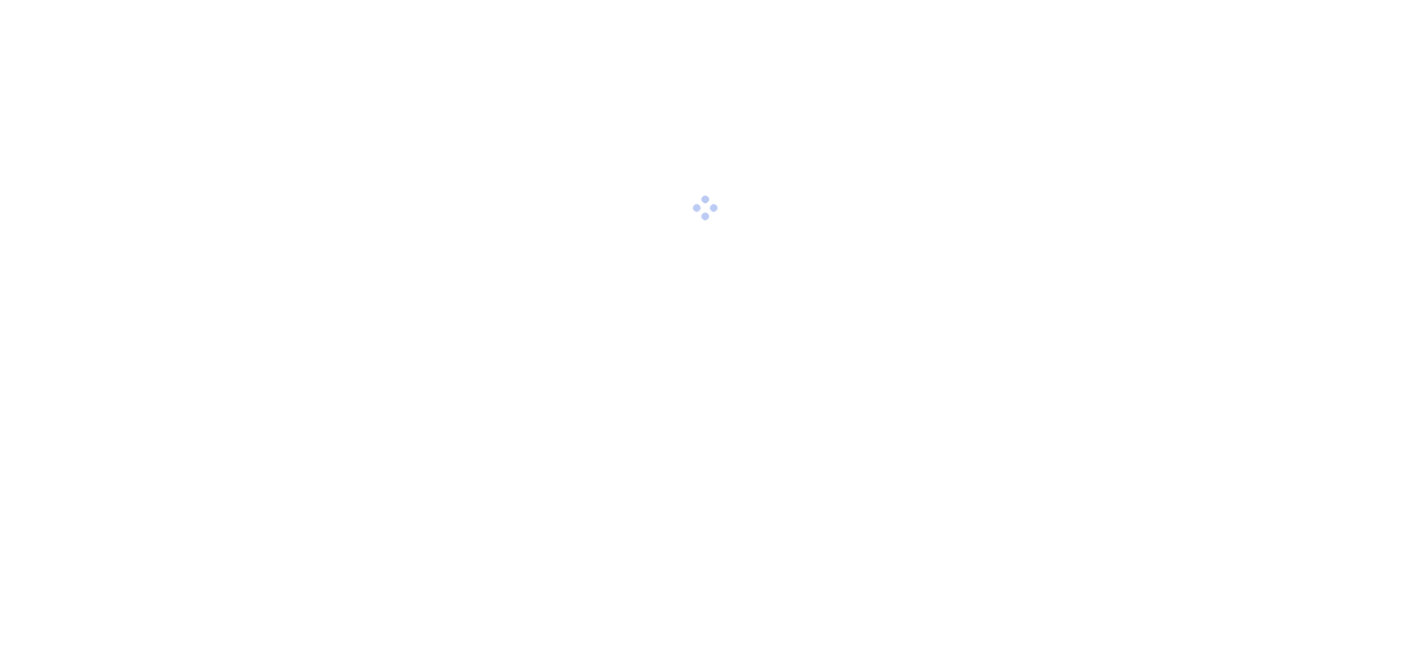 scroll, scrollTop: 0, scrollLeft: 0, axis: both 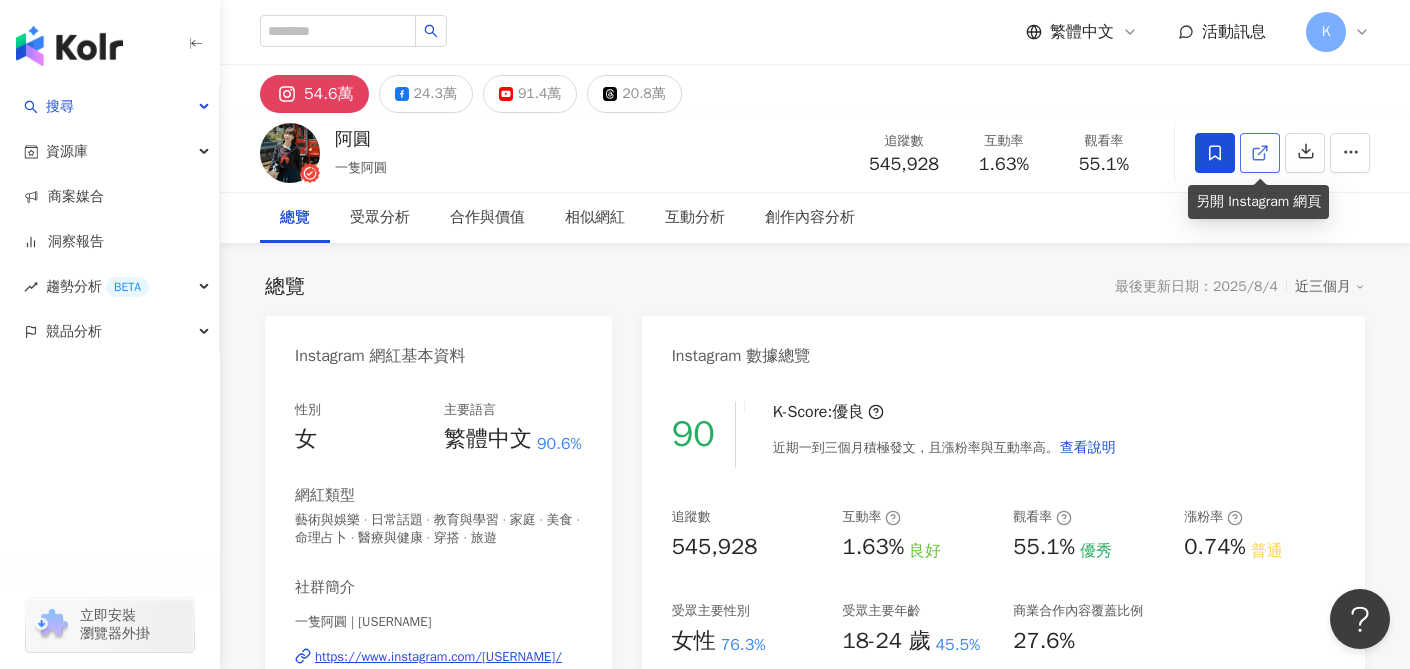 click at bounding box center [1260, 153] 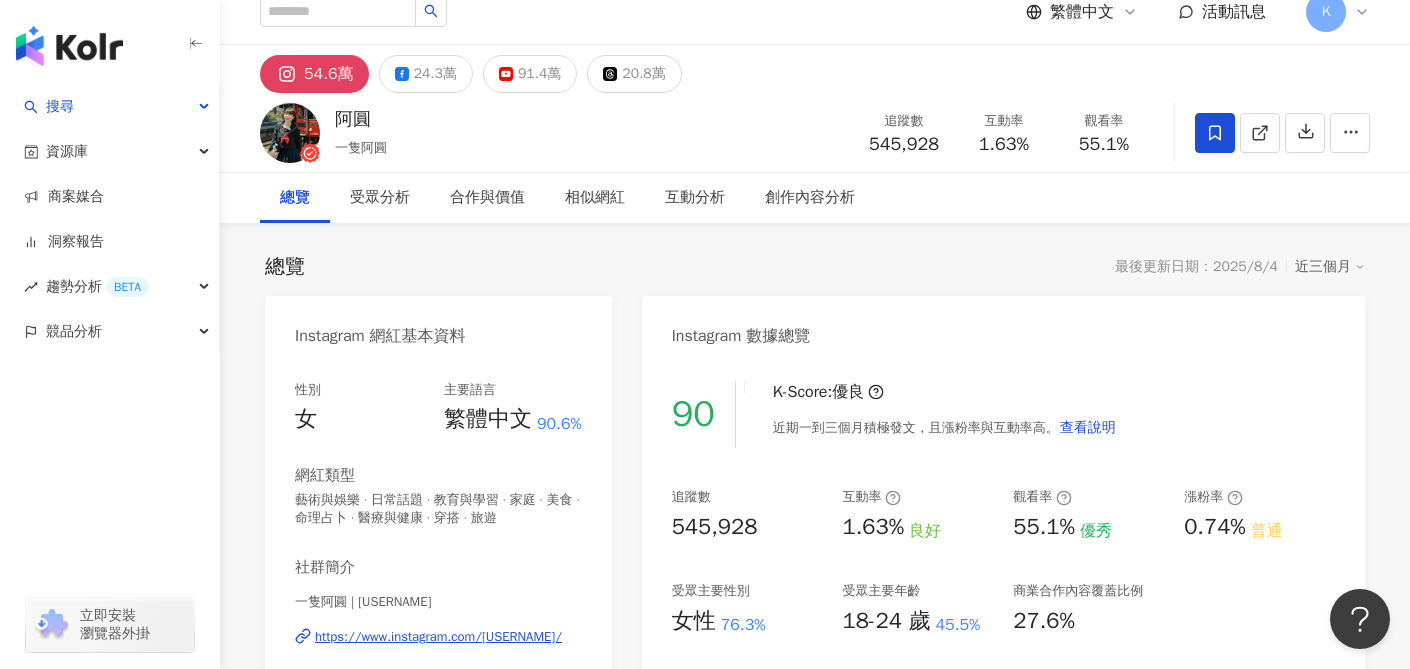 scroll, scrollTop: 34, scrollLeft: 0, axis: vertical 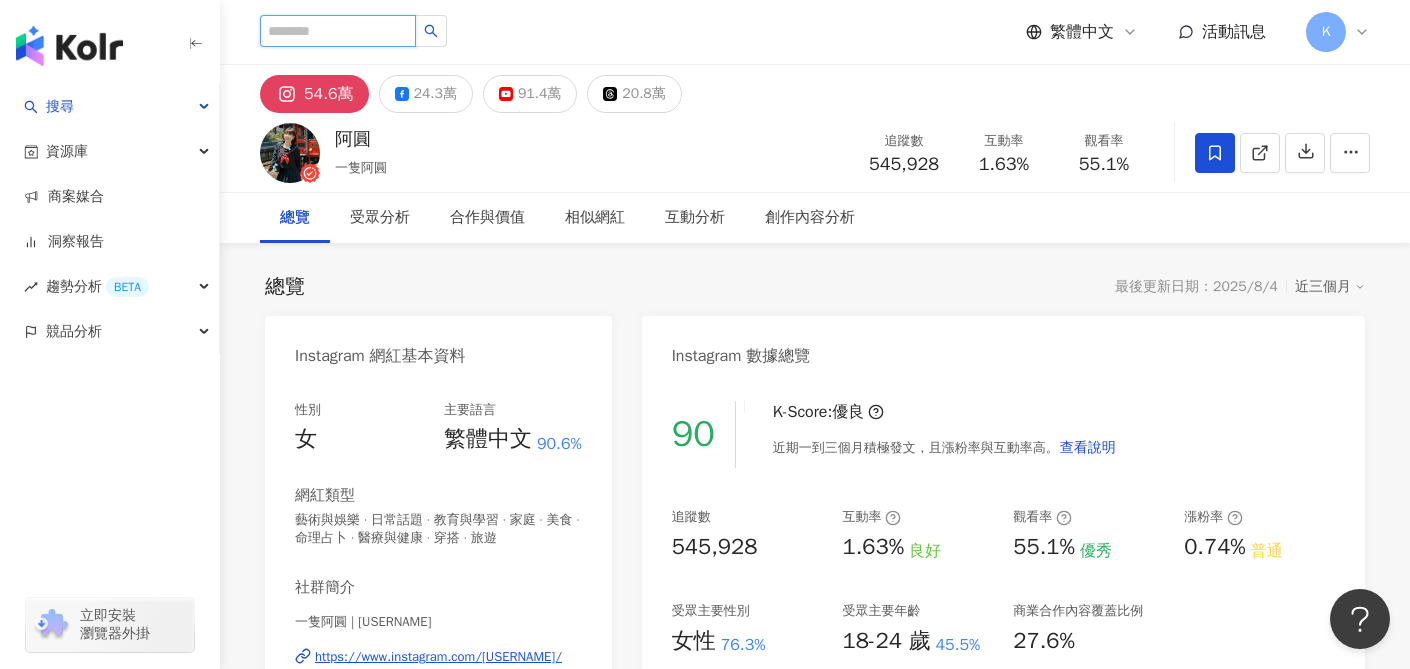 click at bounding box center (338, 31) 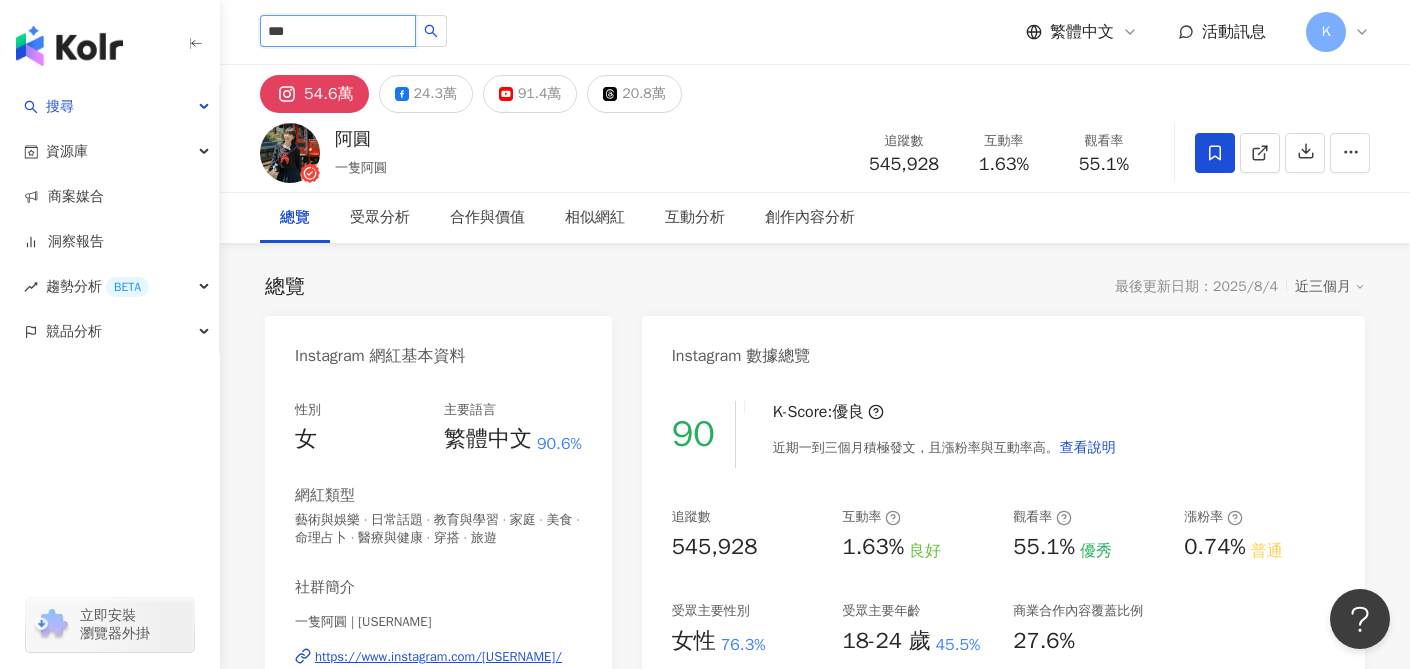 type on "**" 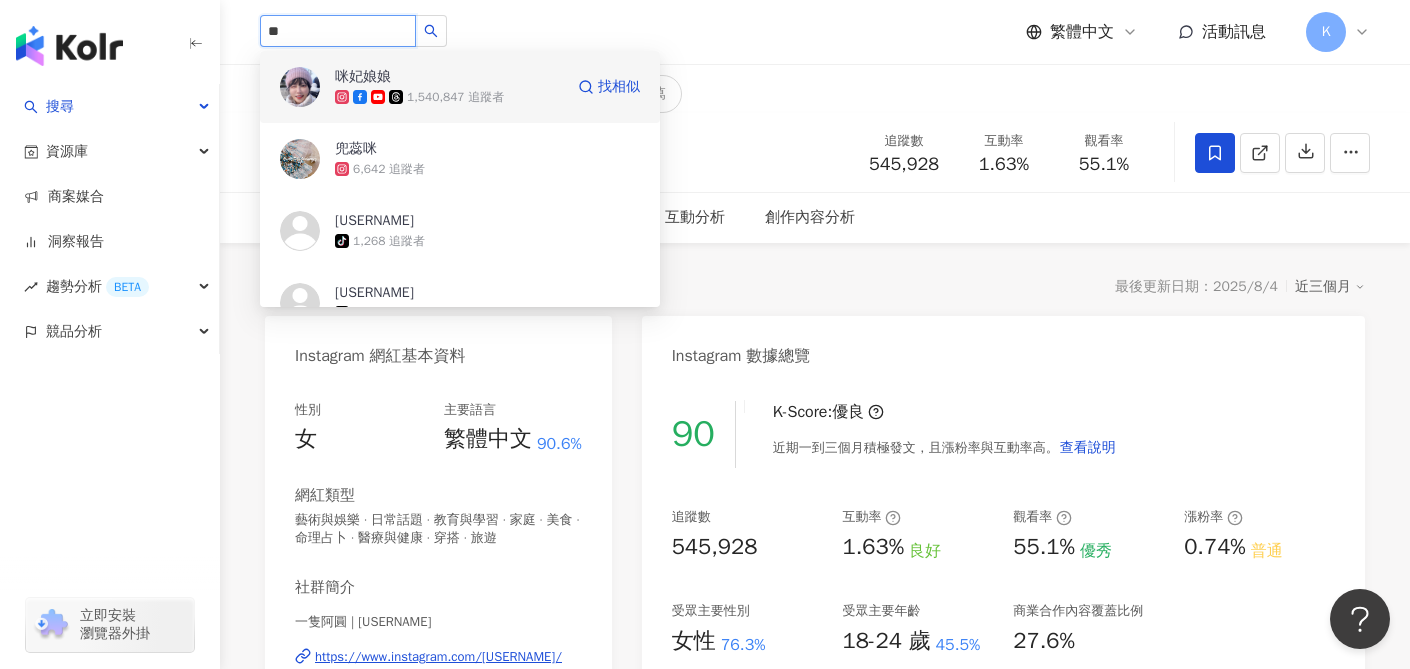 click on "1,540,847   追蹤者" at bounding box center (449, 97) 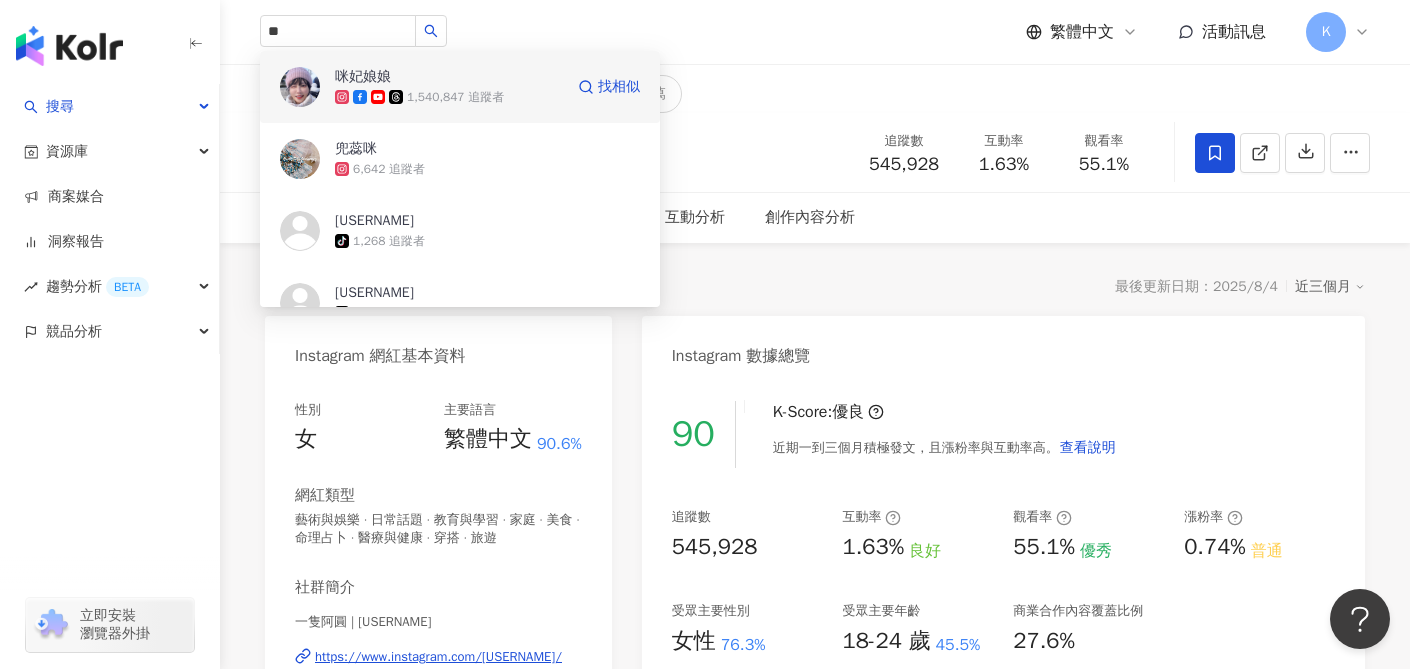 type 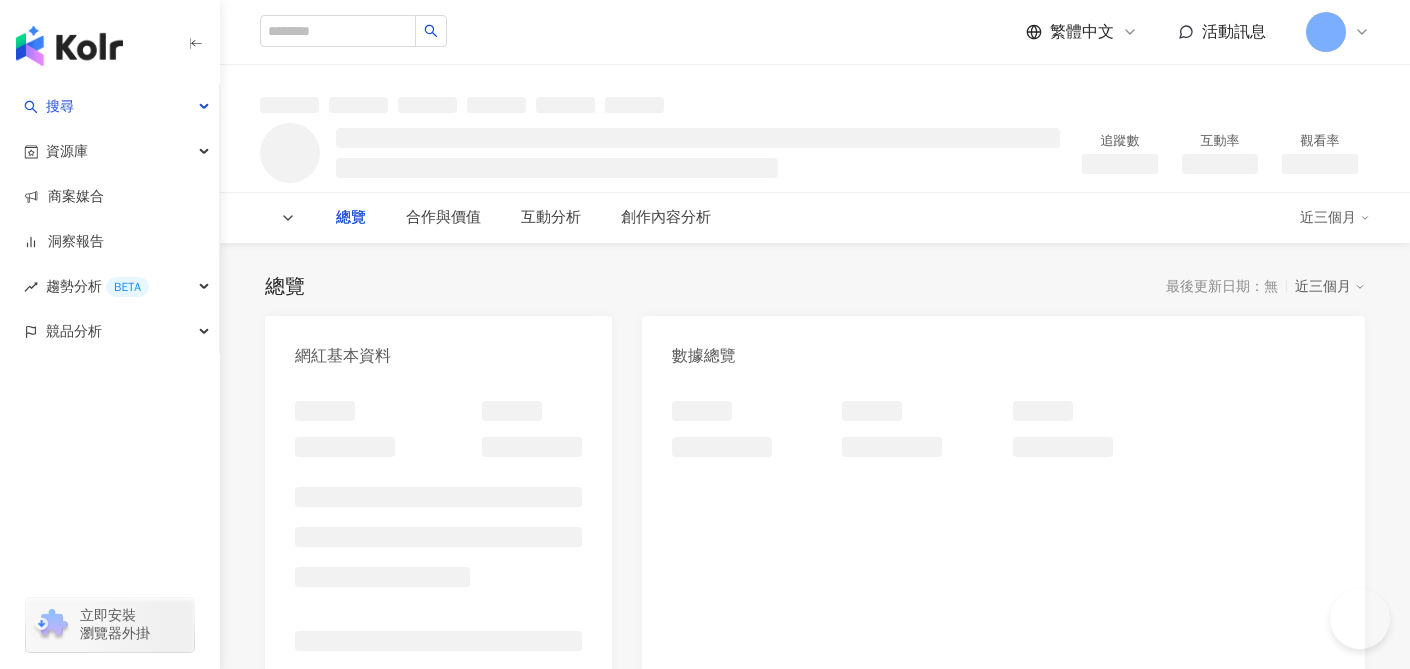 scroll, scrollTop: 0, scrollLeft: 0, axis: both 